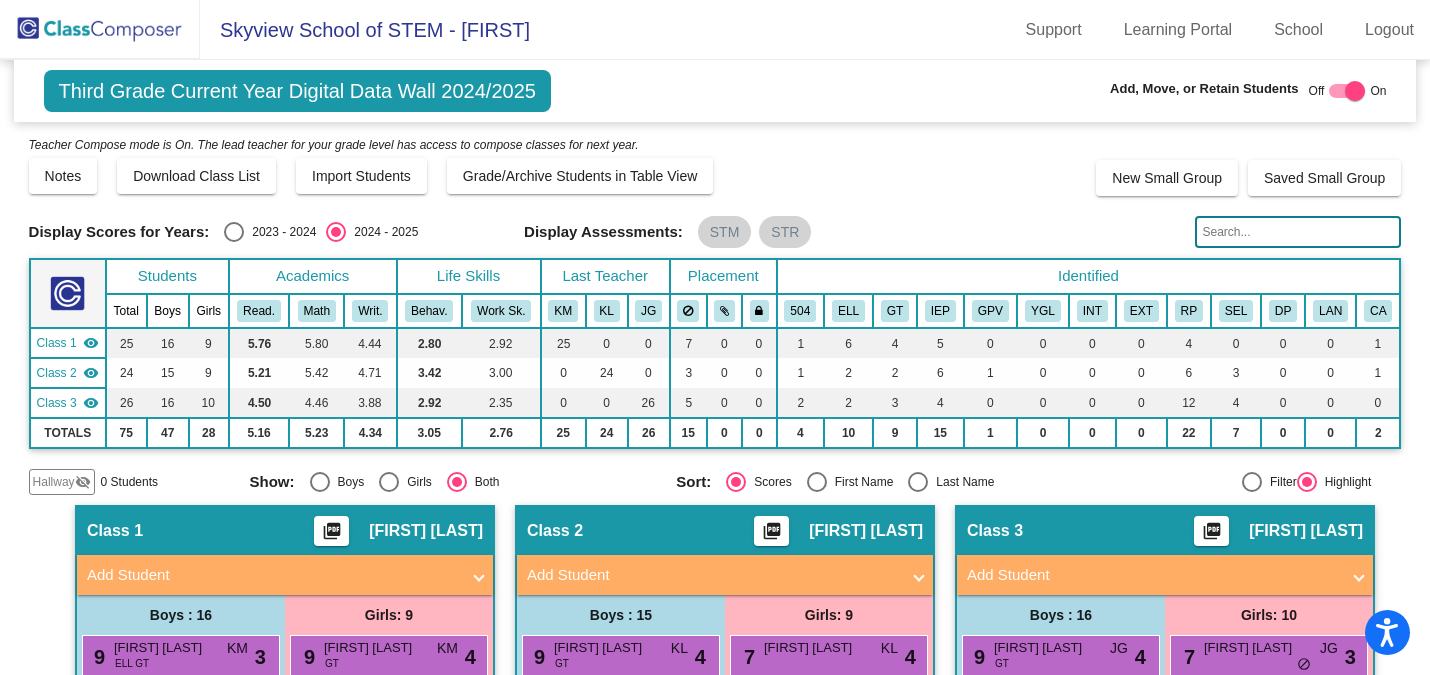scroll, scrollTop: 0, scrollLeft: 0, axis: both 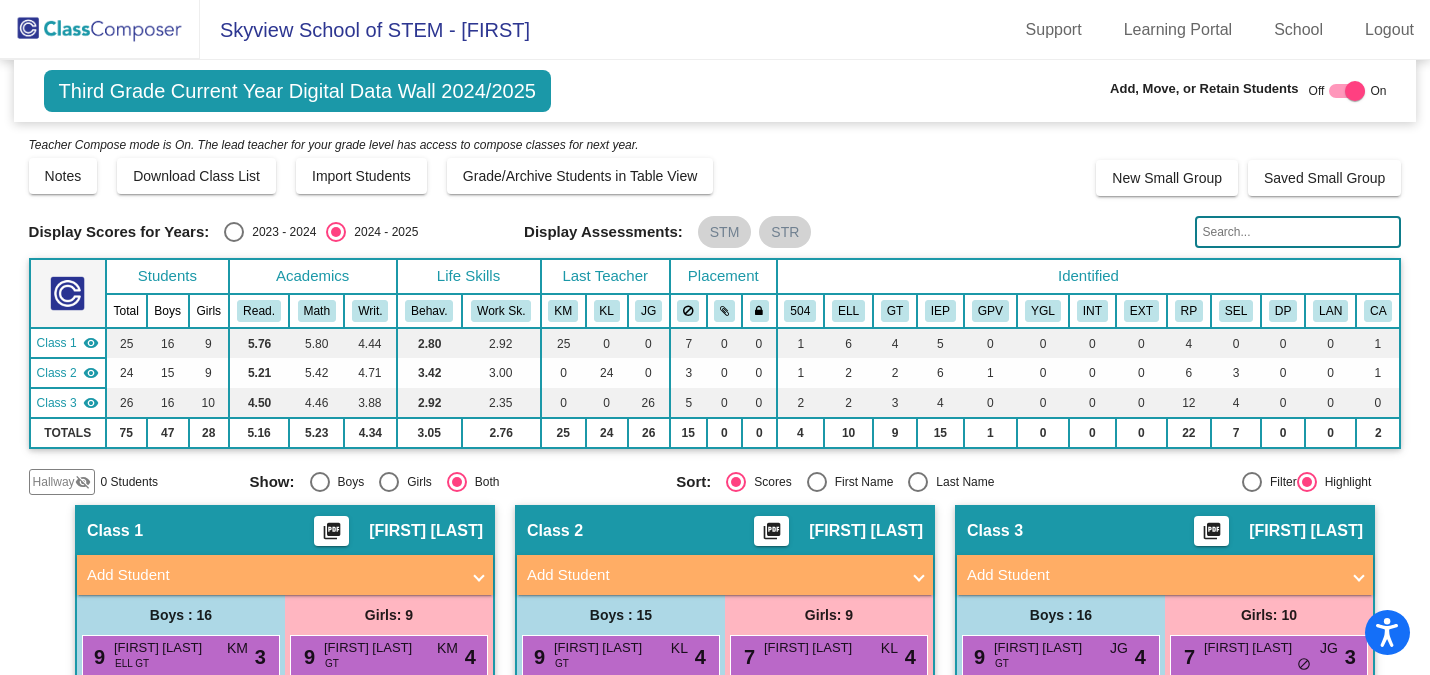 click 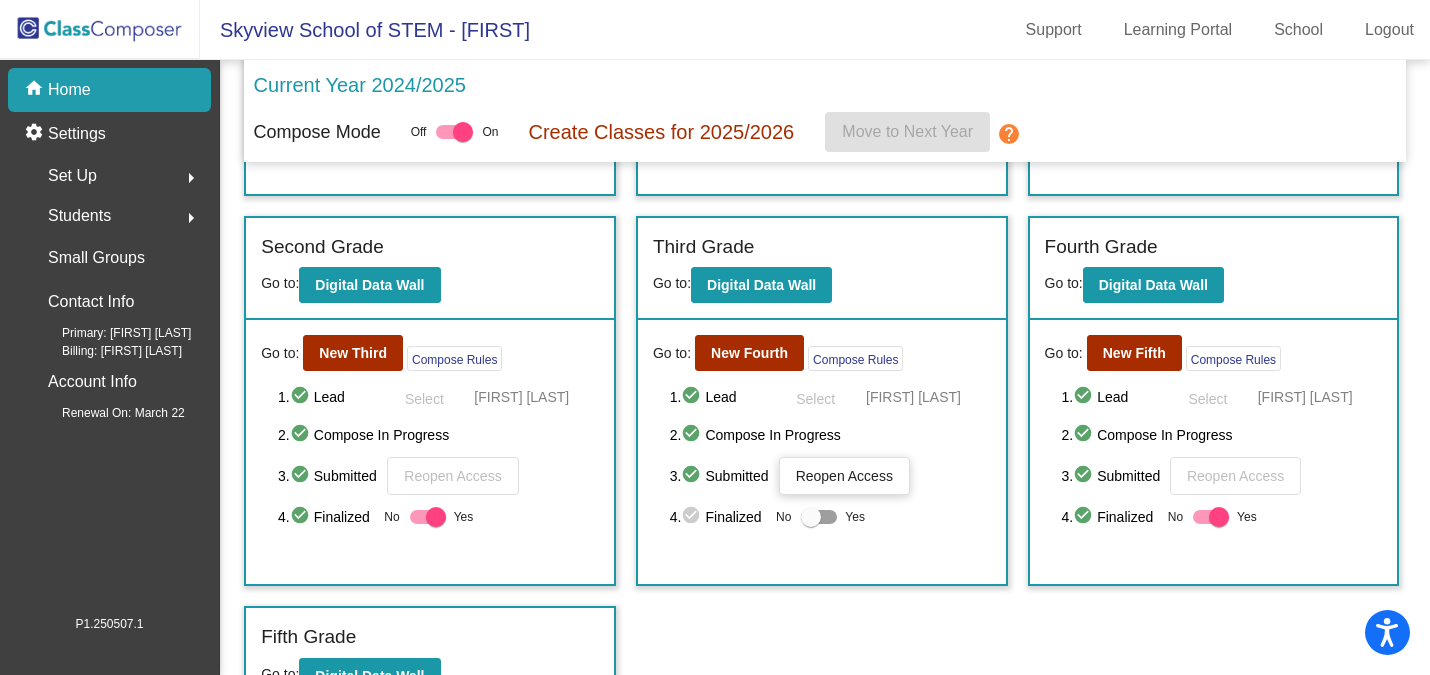 scroll, scrollTop: 367, scrollLeft: 0, axis: vertical 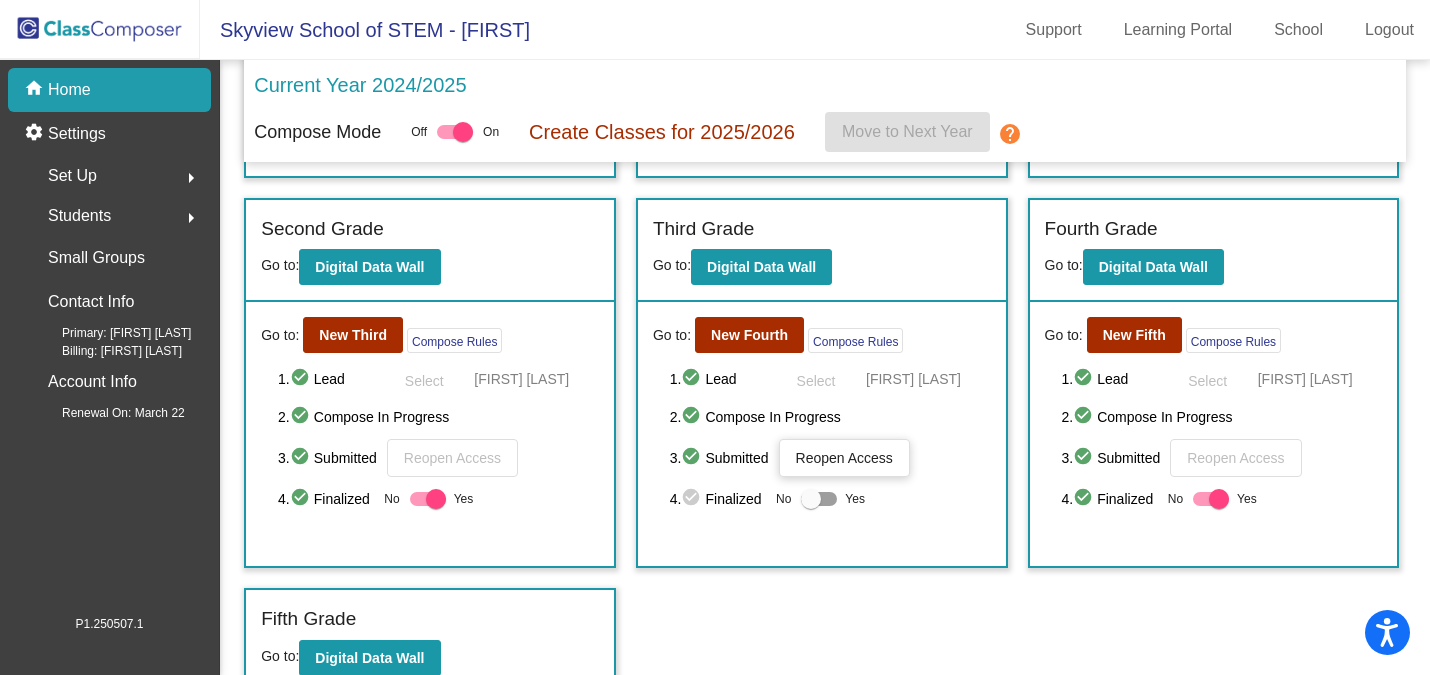click on "[FIRST] [LAST]" at bounding box center (0, 0) 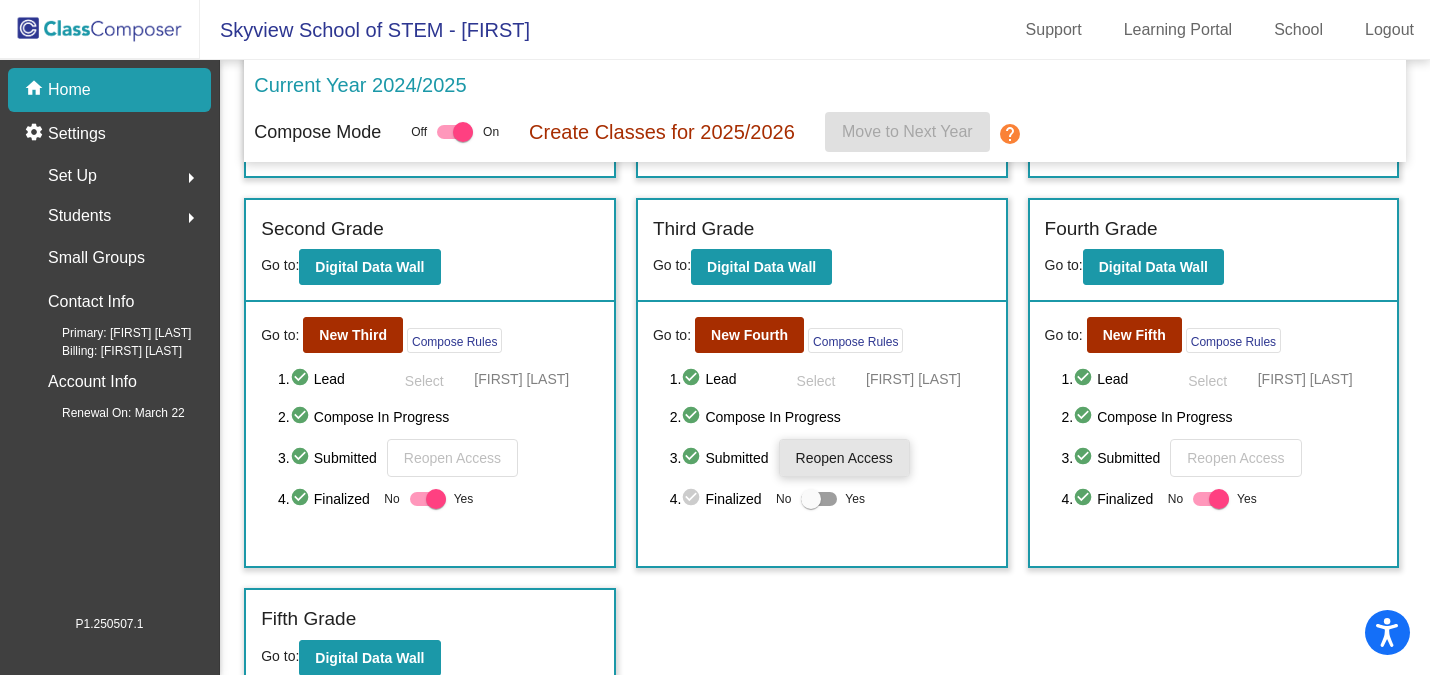click on "Reopen Access" 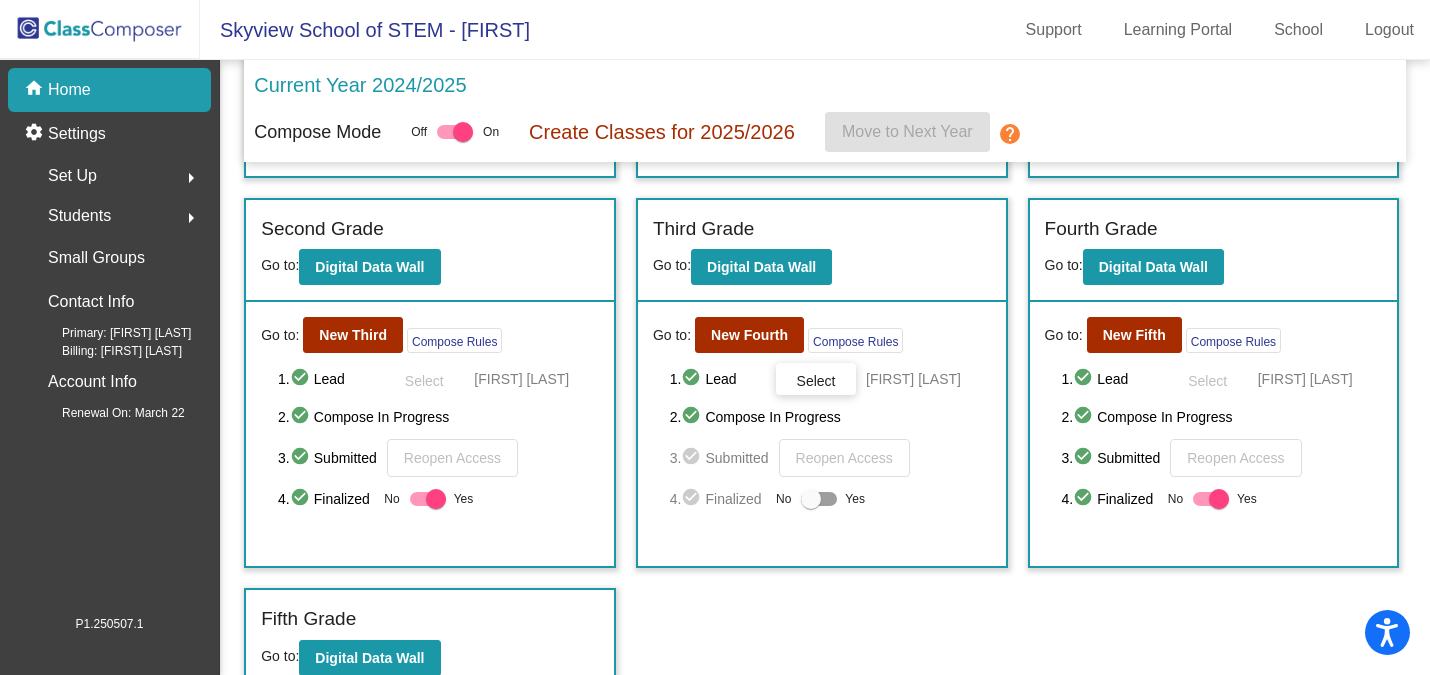 click on "Select" at bounding box center [0, 0] 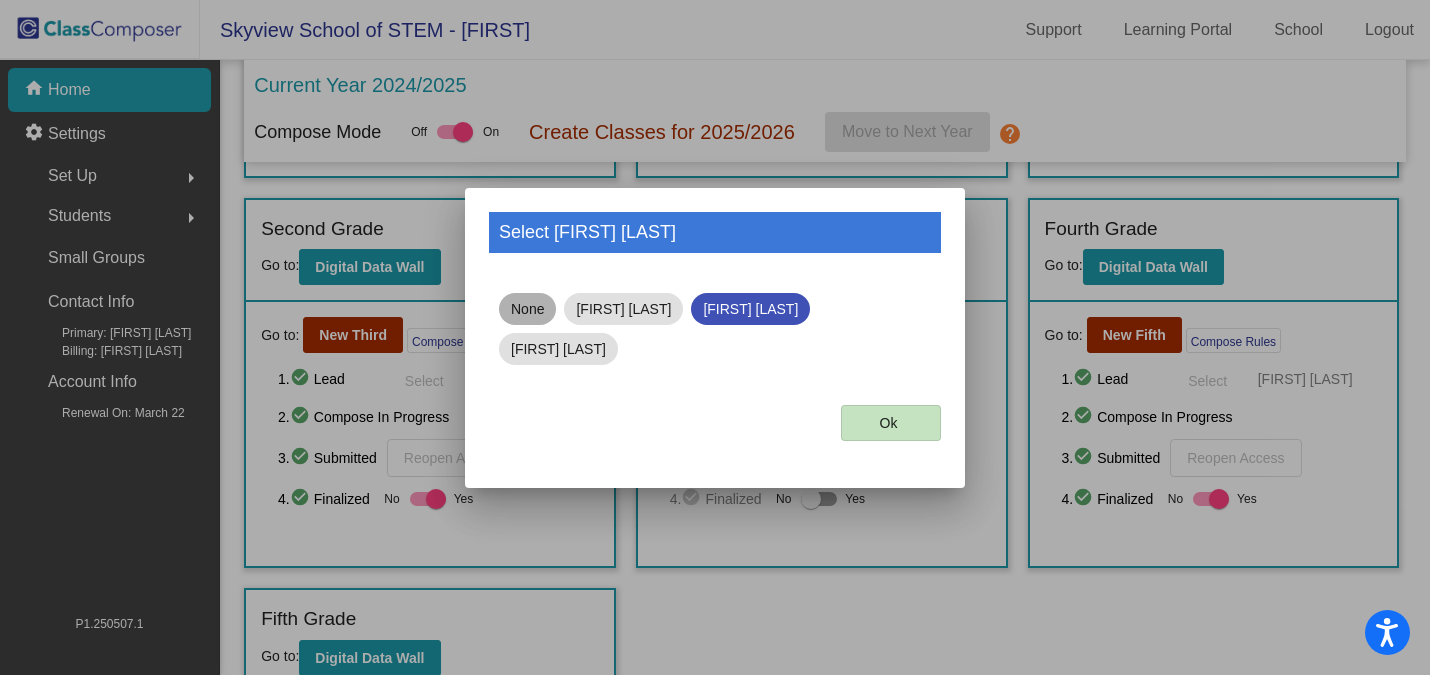 click on "None" at bounding box center (527, 309) 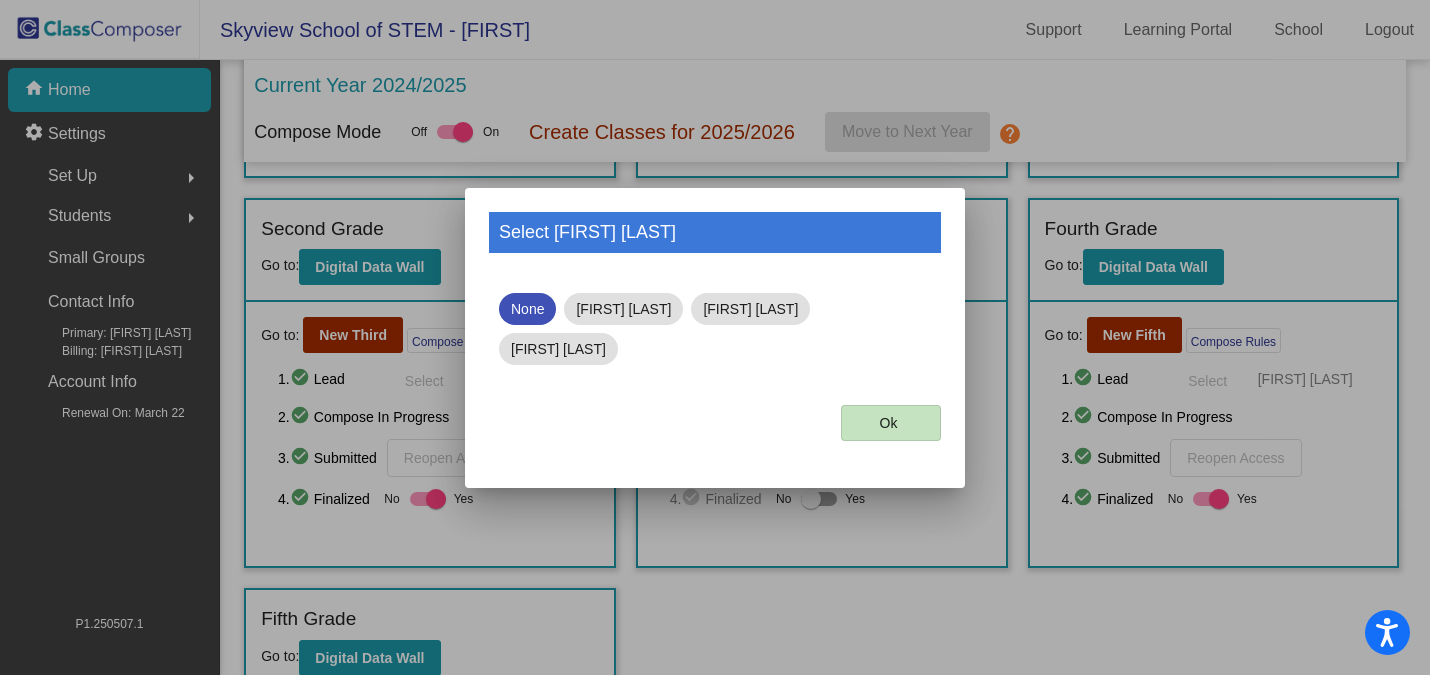 click on "Ok" at bounding box center (891, 423) 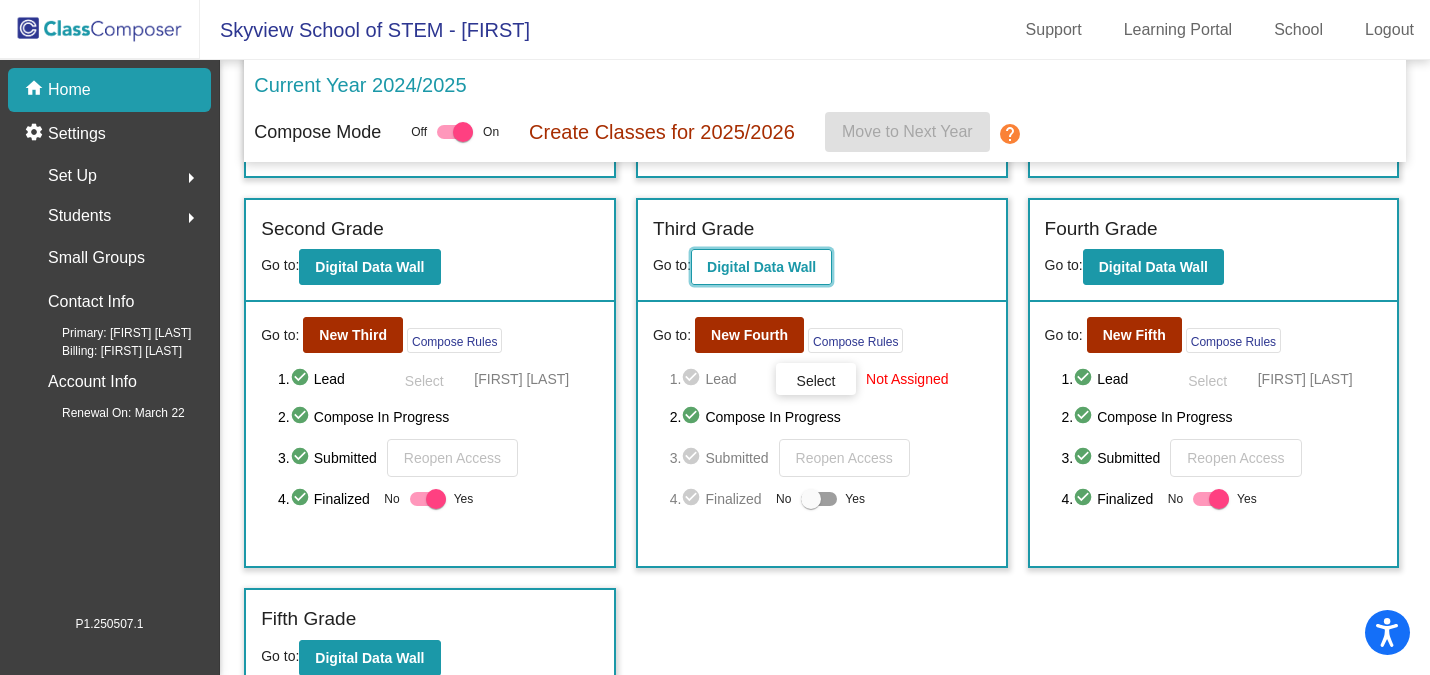 click on "Digital Data Wall" 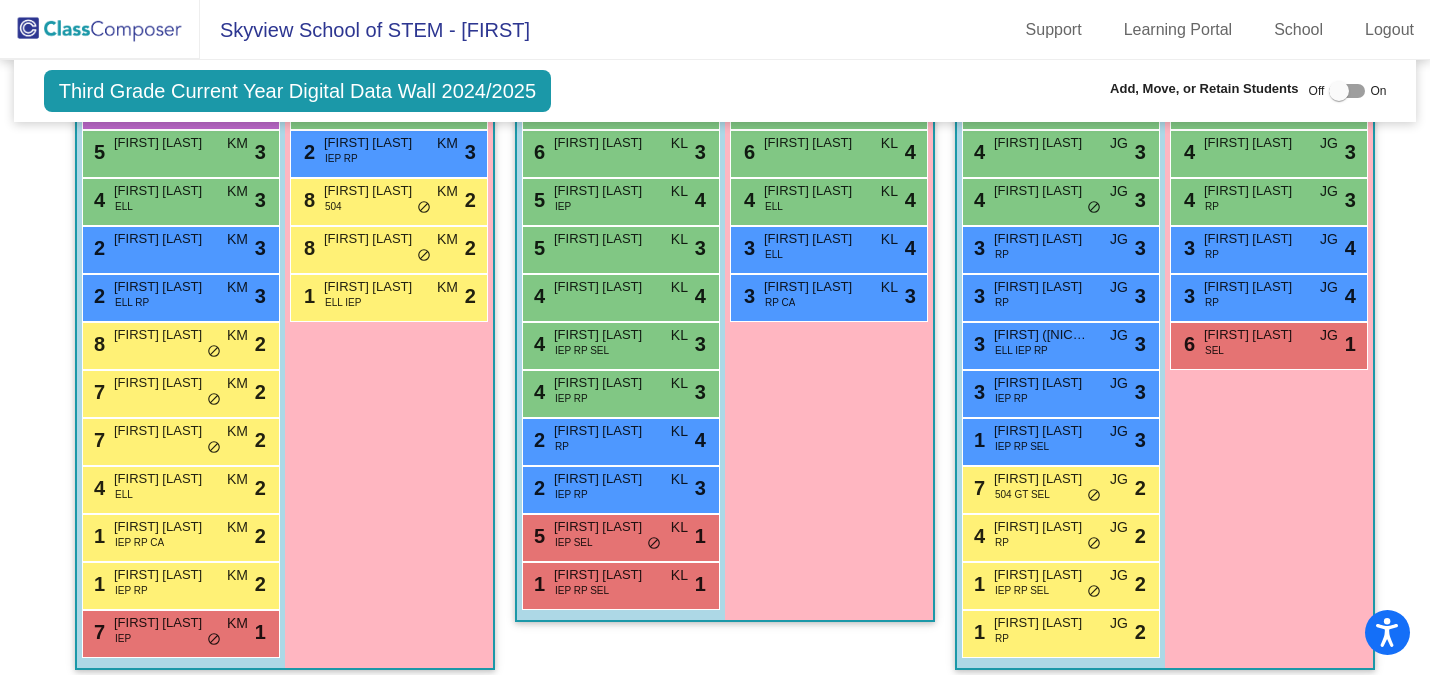 scroll, scrollTop: 719, scrollLeft: 0, axis: vertical 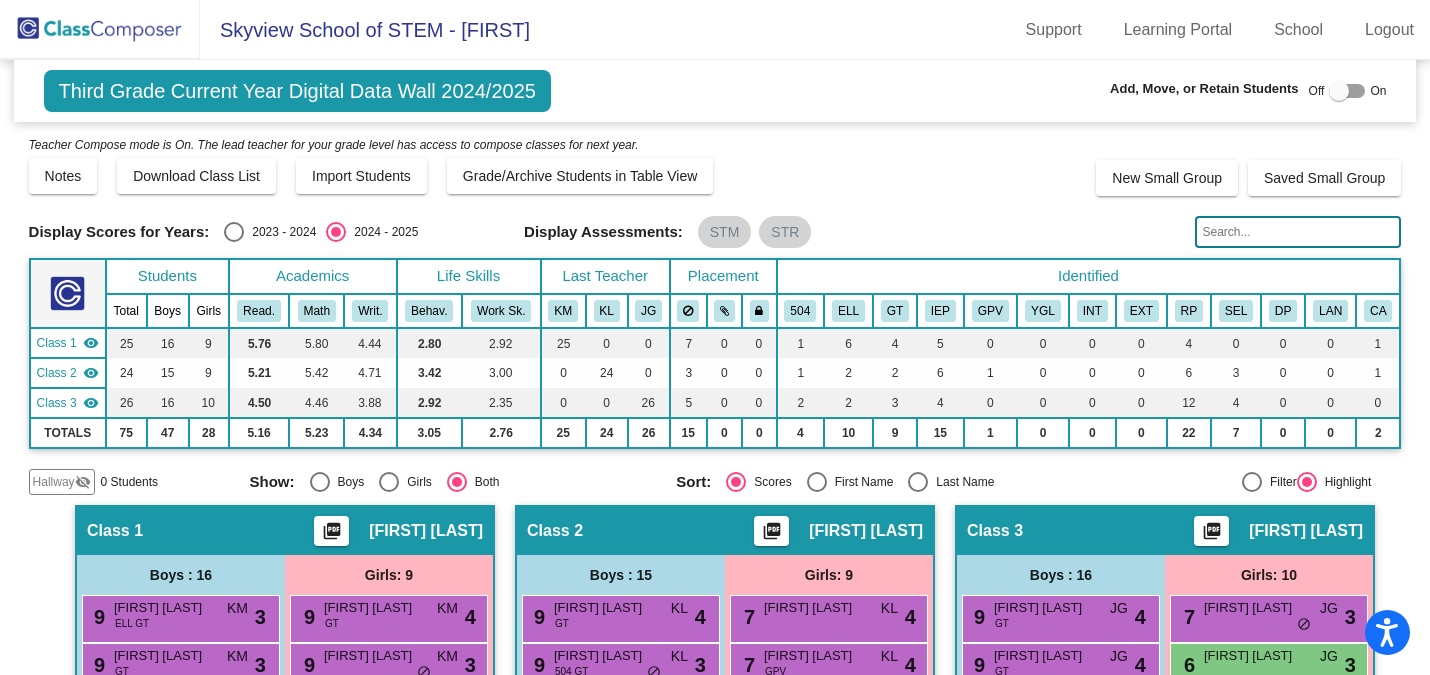 click at bounding box center [1347, 91] 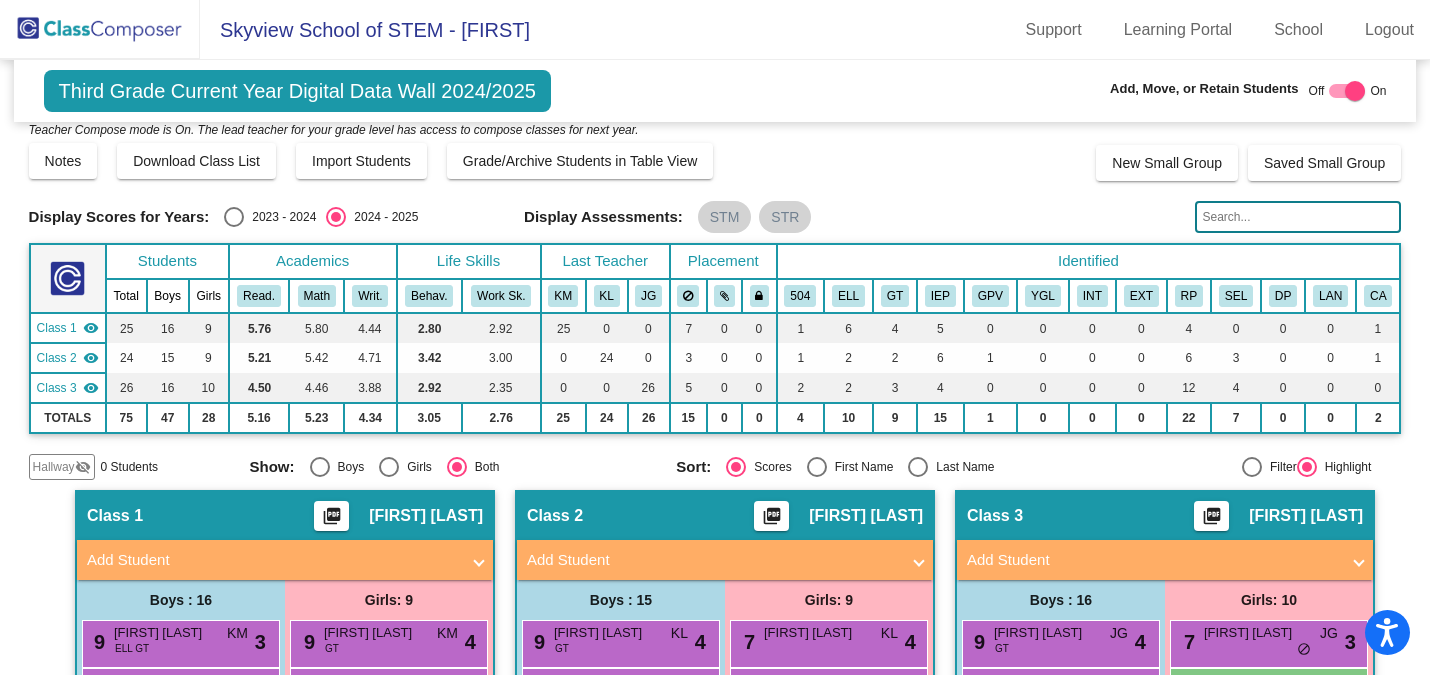 scroll, scrollTop: 0, scrollLeft: 0, axis: both 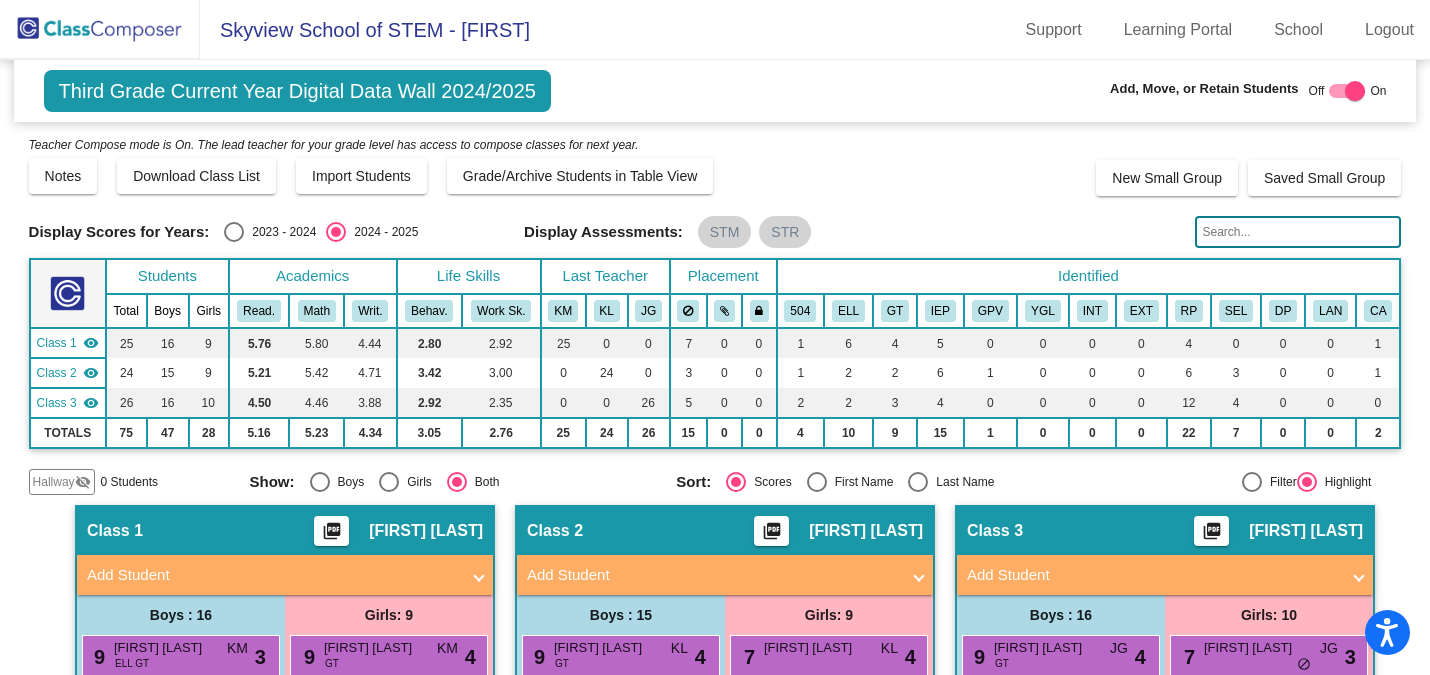 click on "Third Grade Current Year Digital Data Wall 2024/2025" 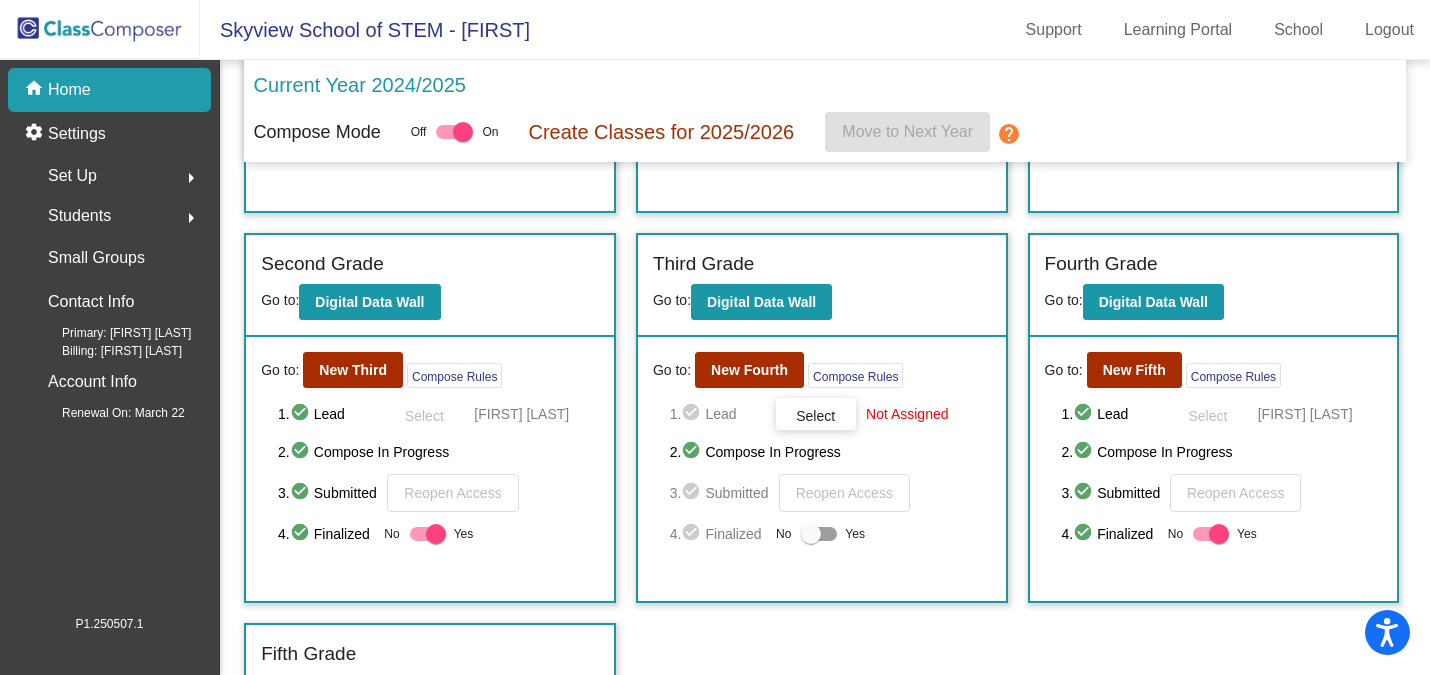 scroll, scrollTop: 387, scrollLeft: 0, axis: vertical 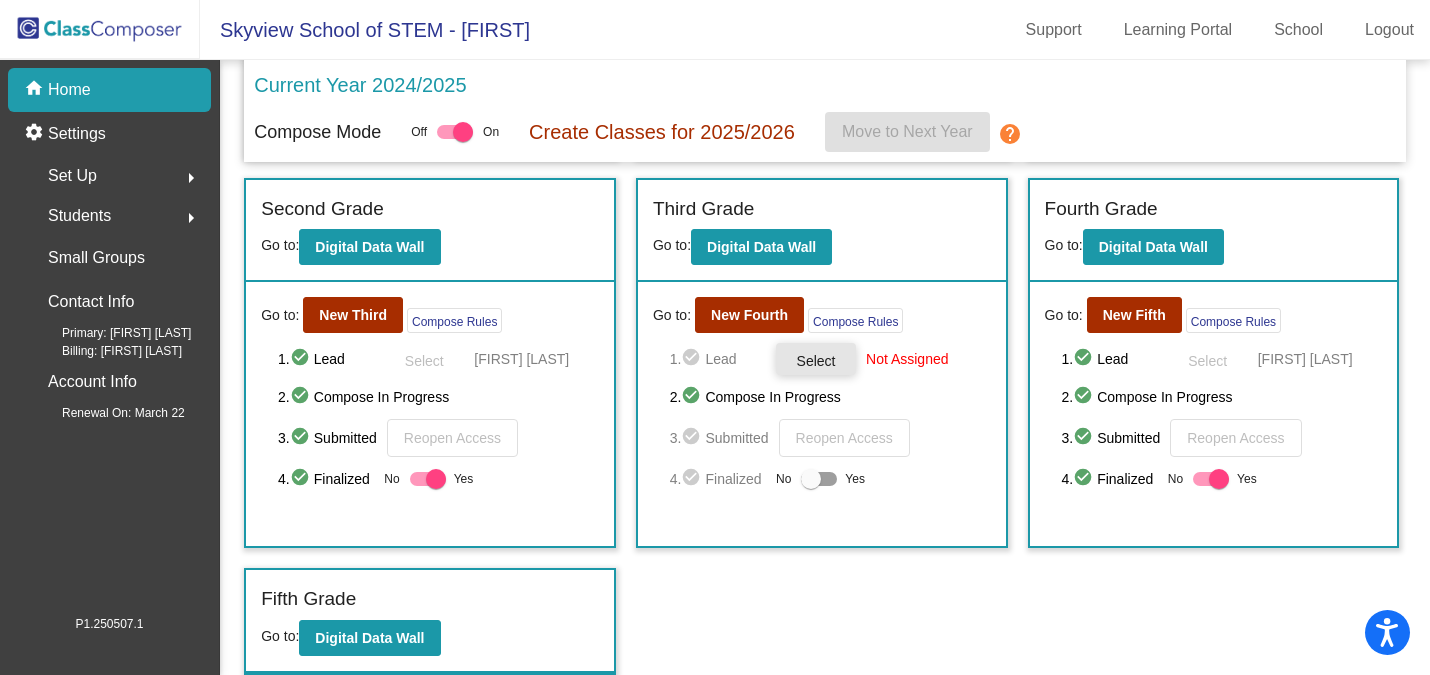 click on "Select" at bounding box center (816, 361) 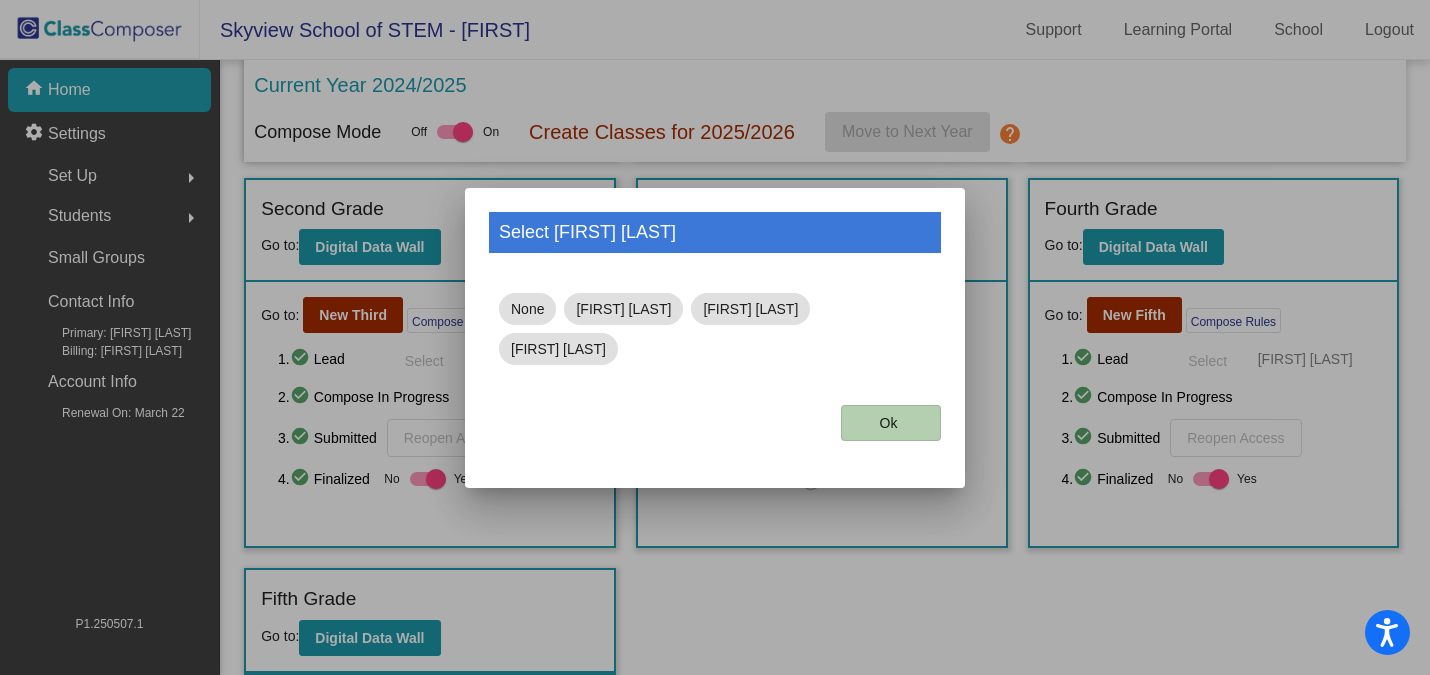 click on "Ok" at bounding box center (891, 423) 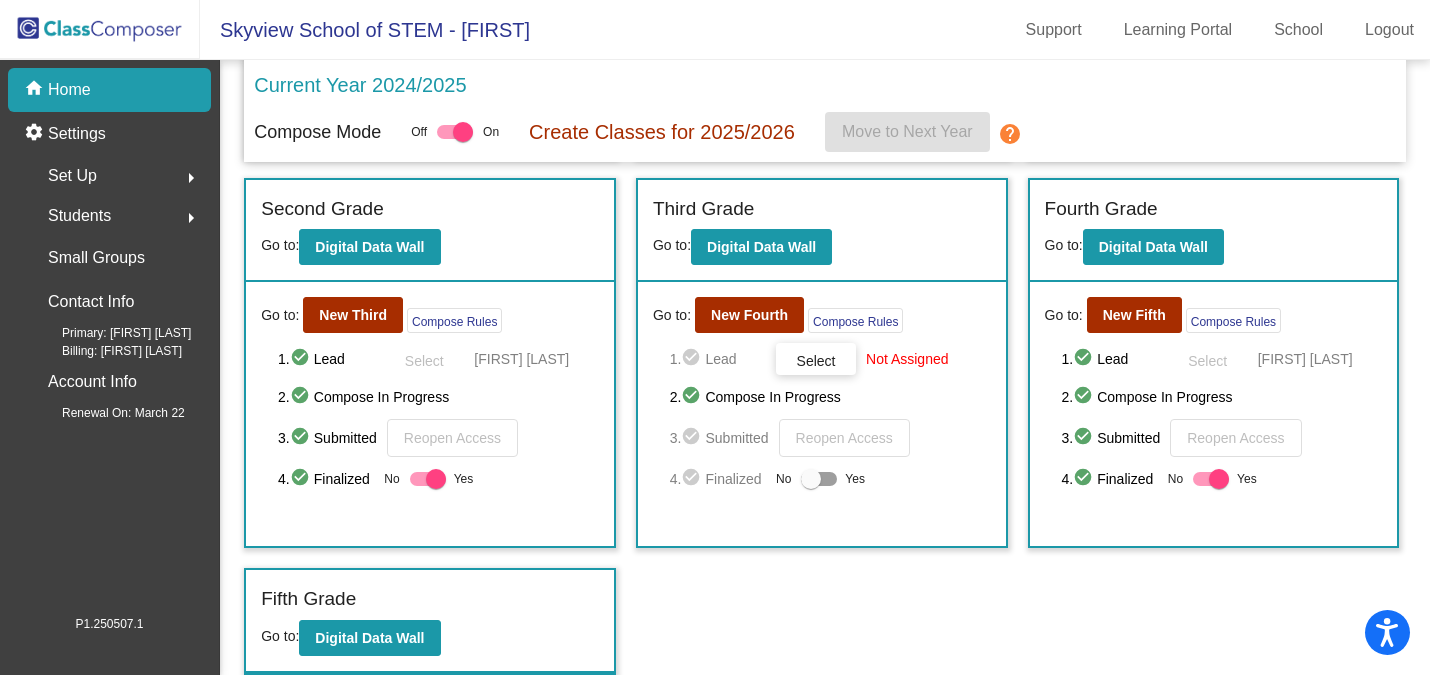 scroll, scrollTop: 0, scrollLeft: 0, axis: both 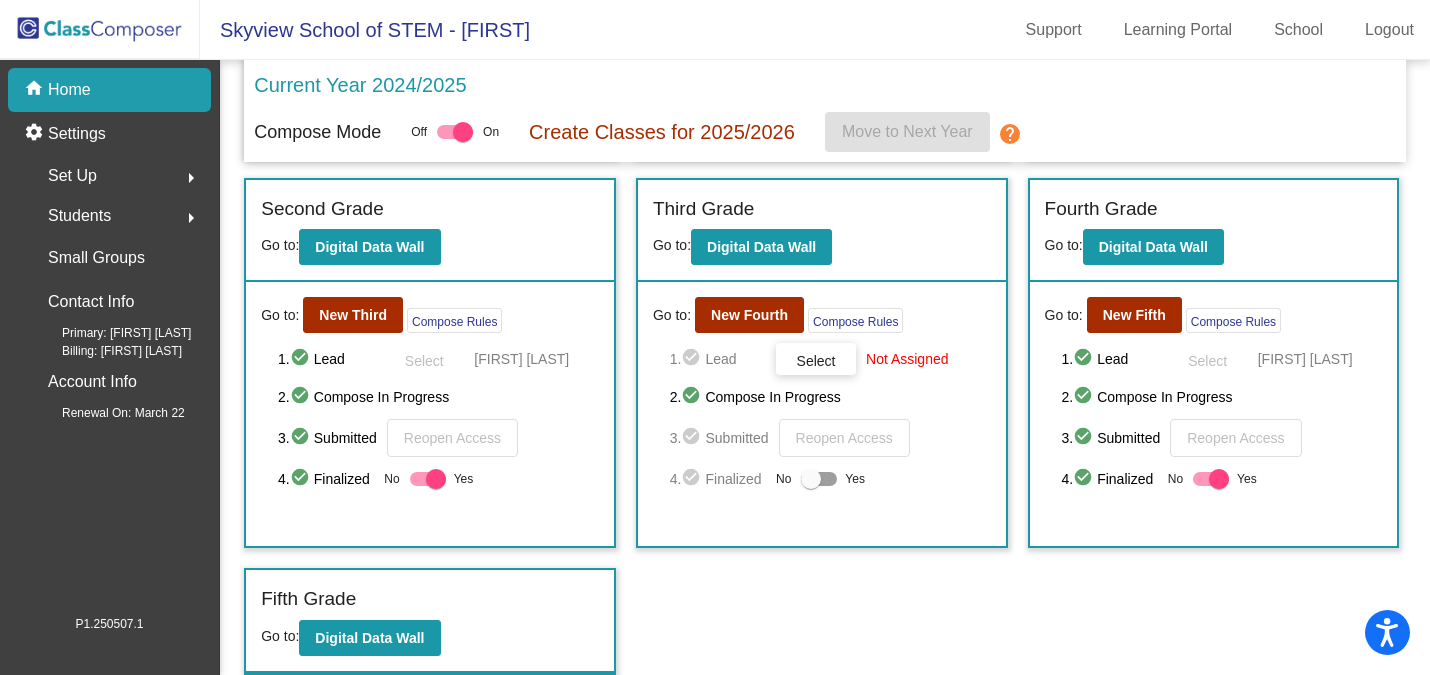 click on "2.  check_circle  Compose In Progress" 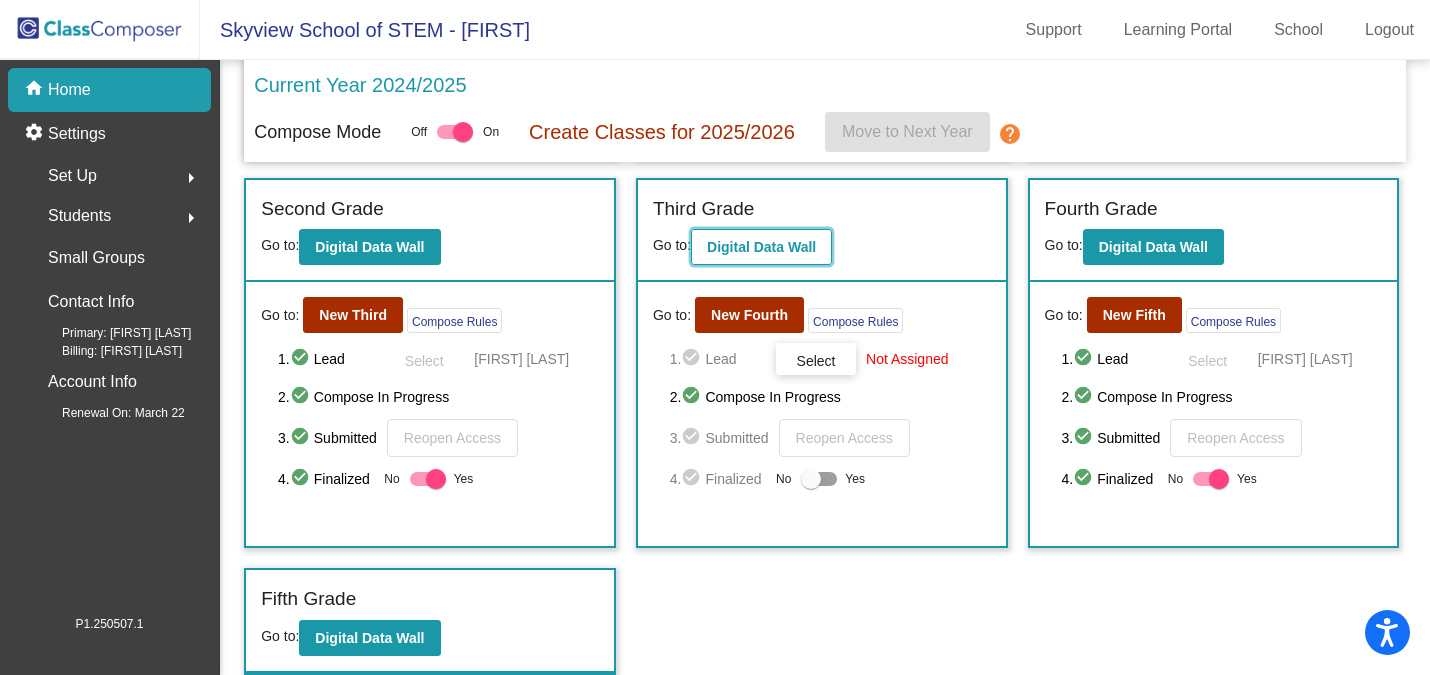 click on "Digital Data Wall" 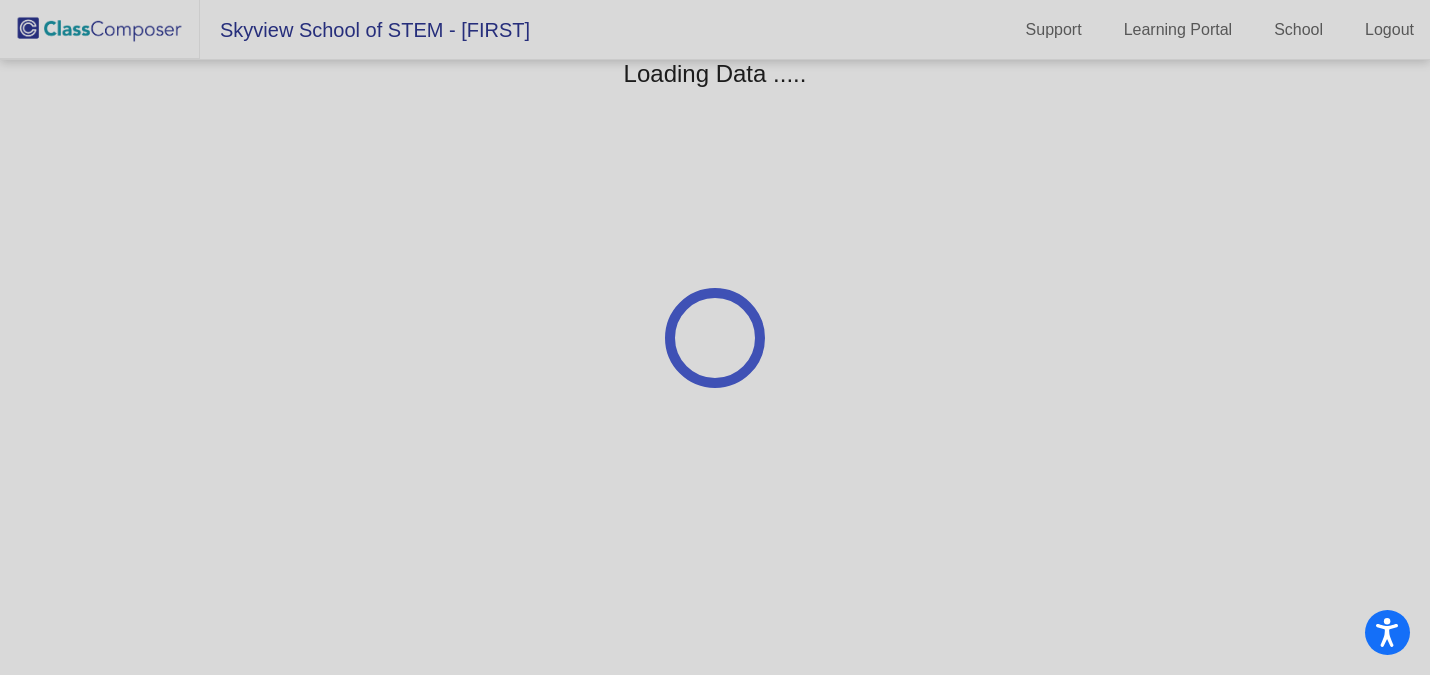 scroll, scrollTop: 0, scrollLeft: 0, axis: both 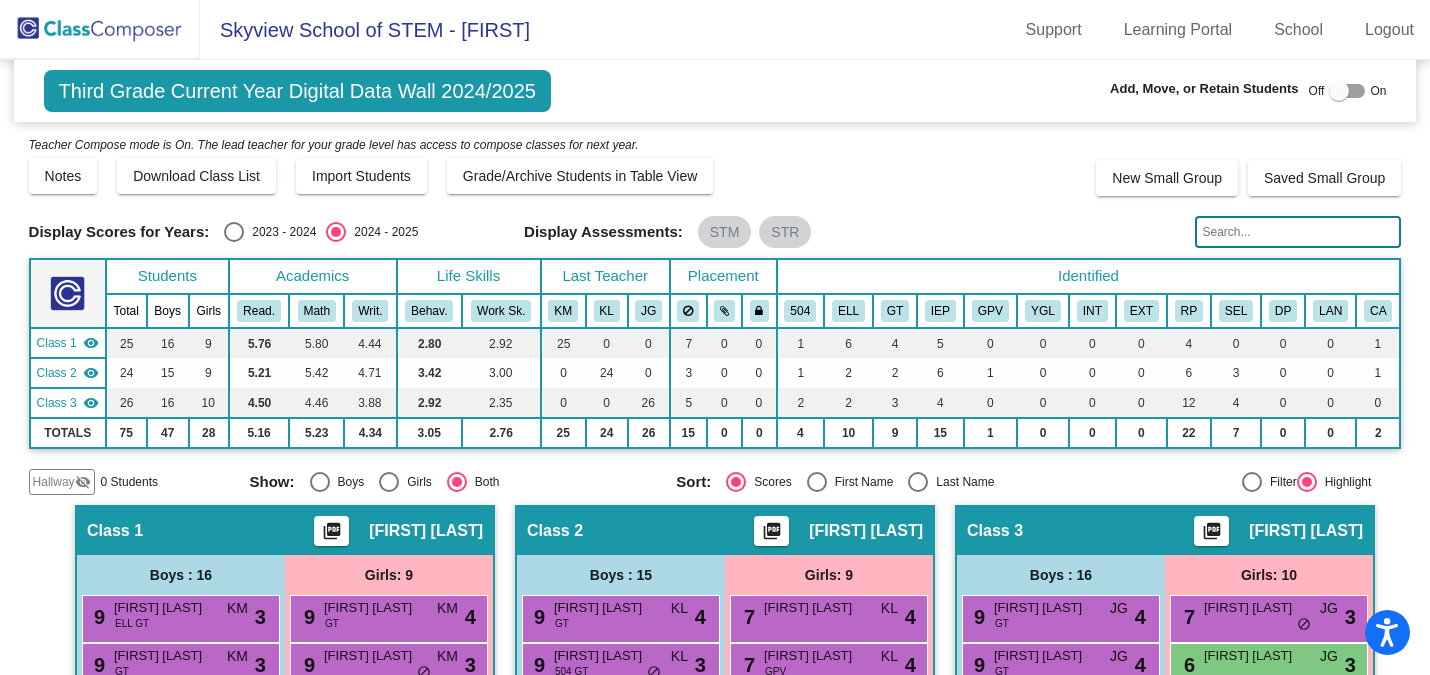 click on "Third Grade Current Year Digital Data Wall 2024/2025  Add, Move, or Retain Students Off   On  Incoming   Digital Data Wall" 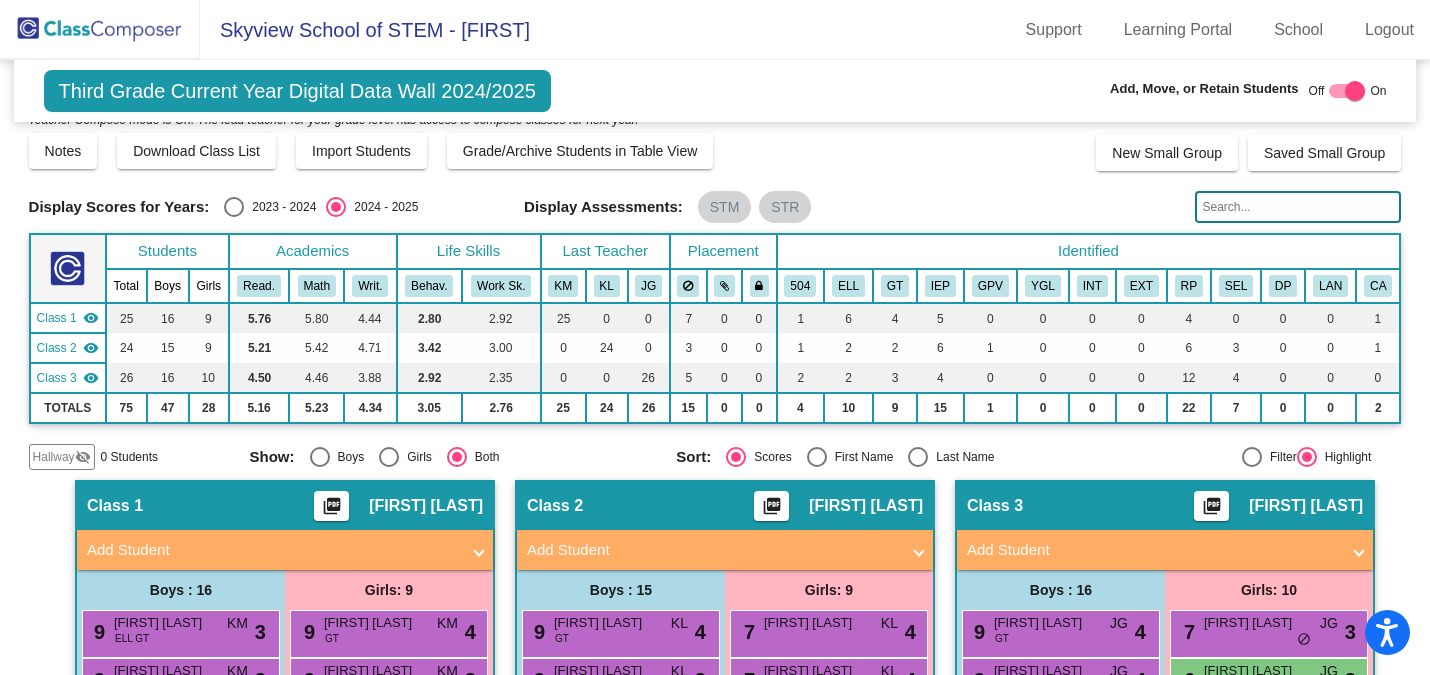 scroll, scrollTop: 0, scrollLeft: 0, axis: both 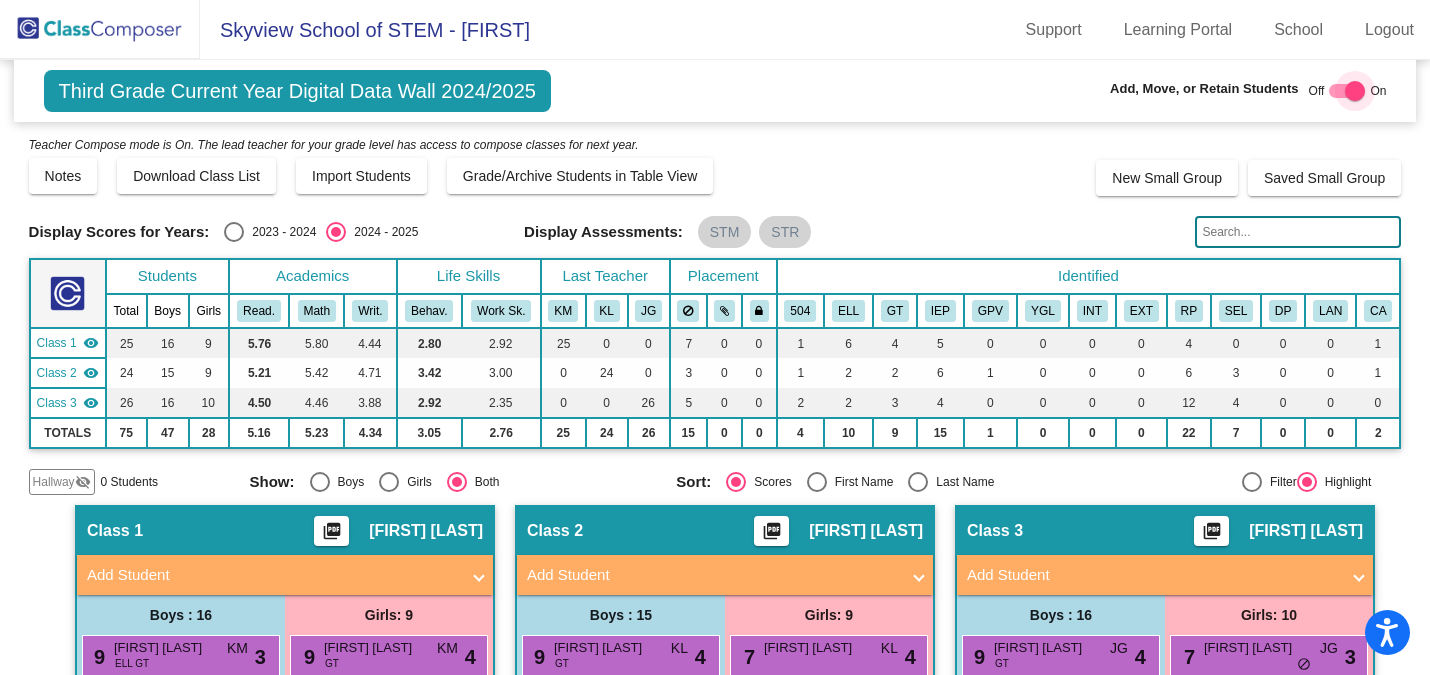 click at bounding box center [1355, 91] 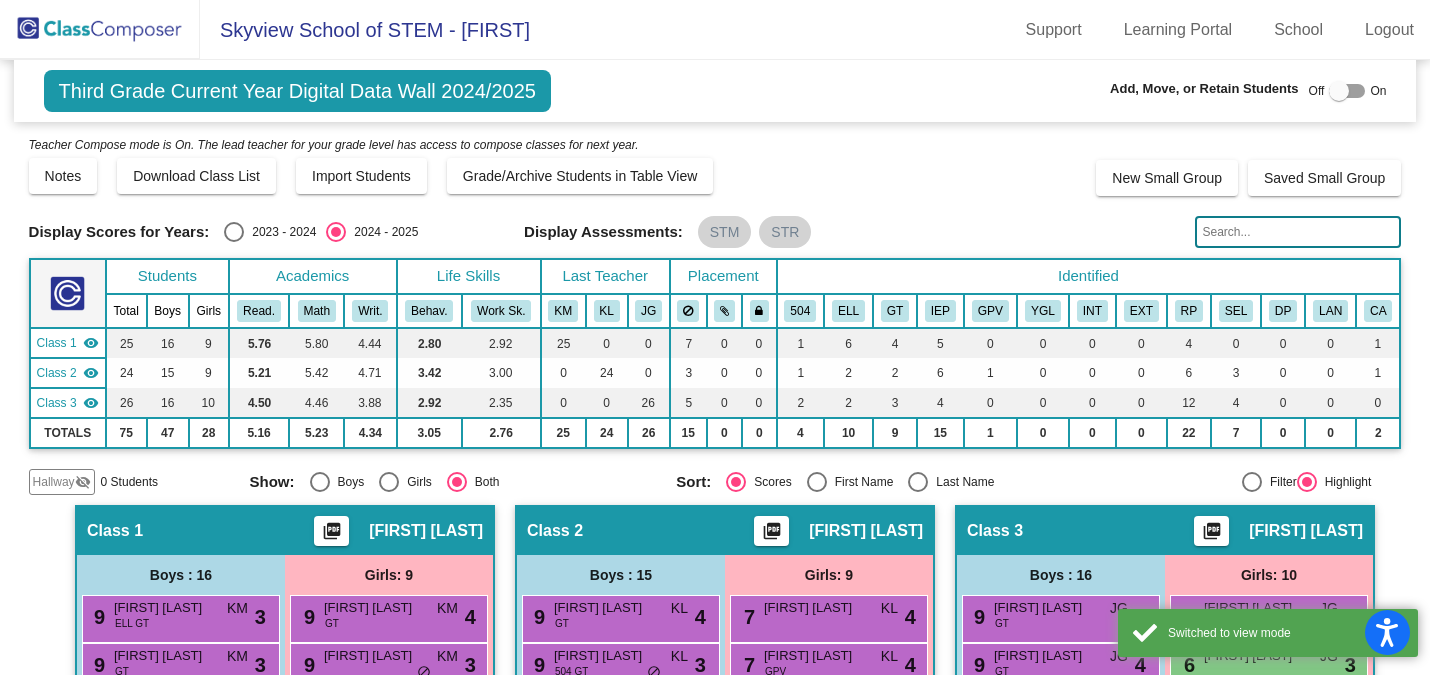 click 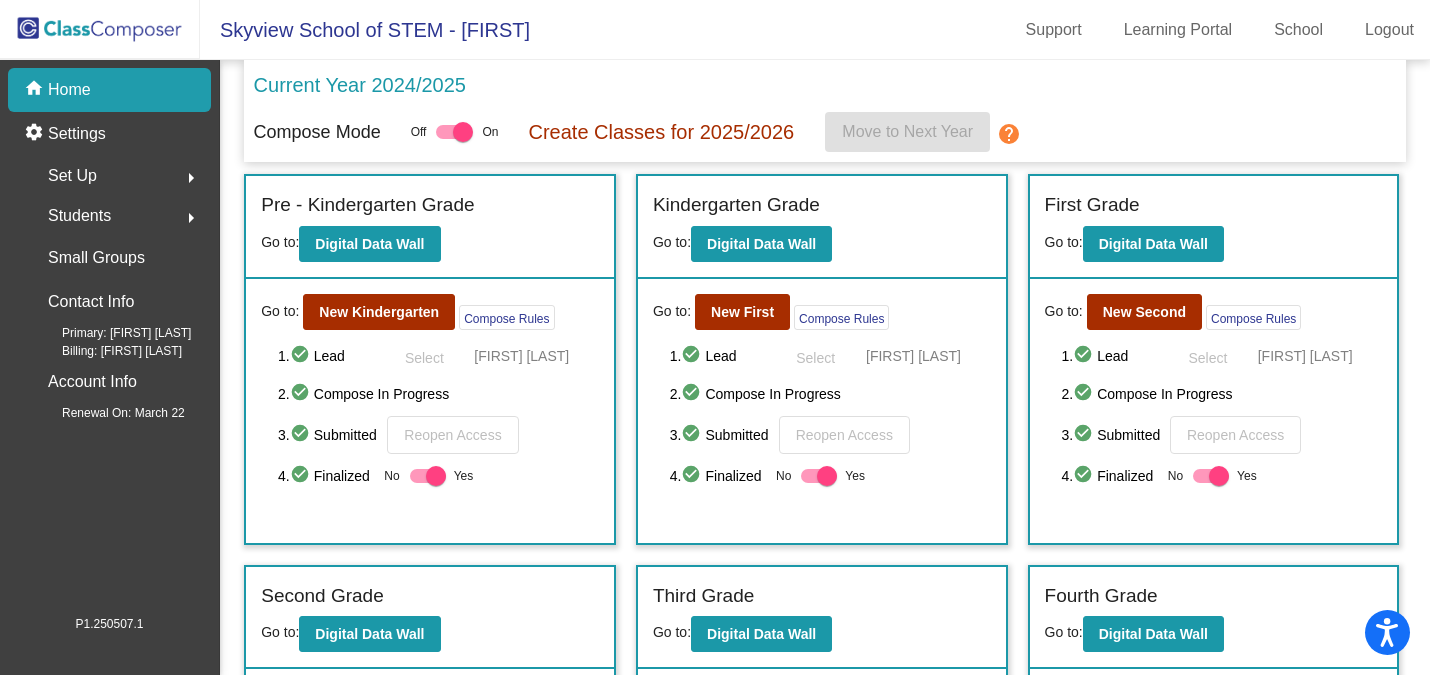click on "Set Up" 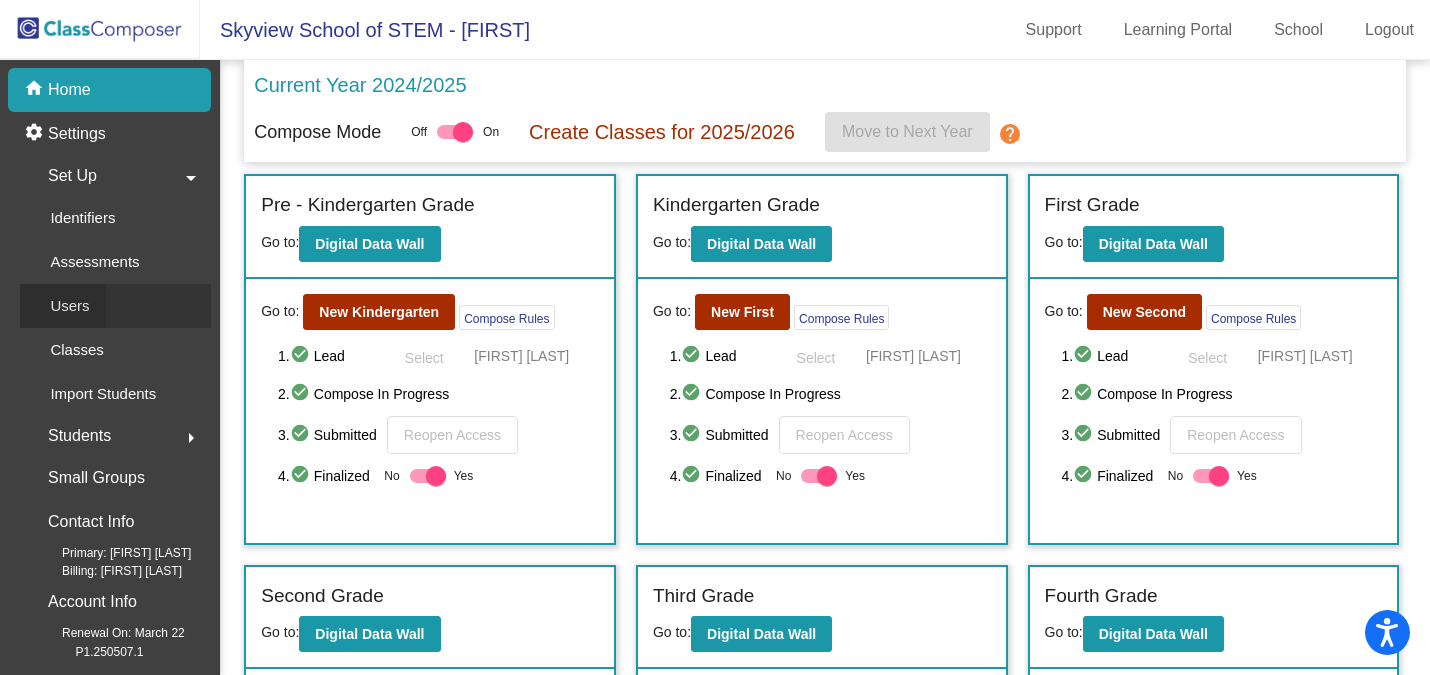 click on "Users" 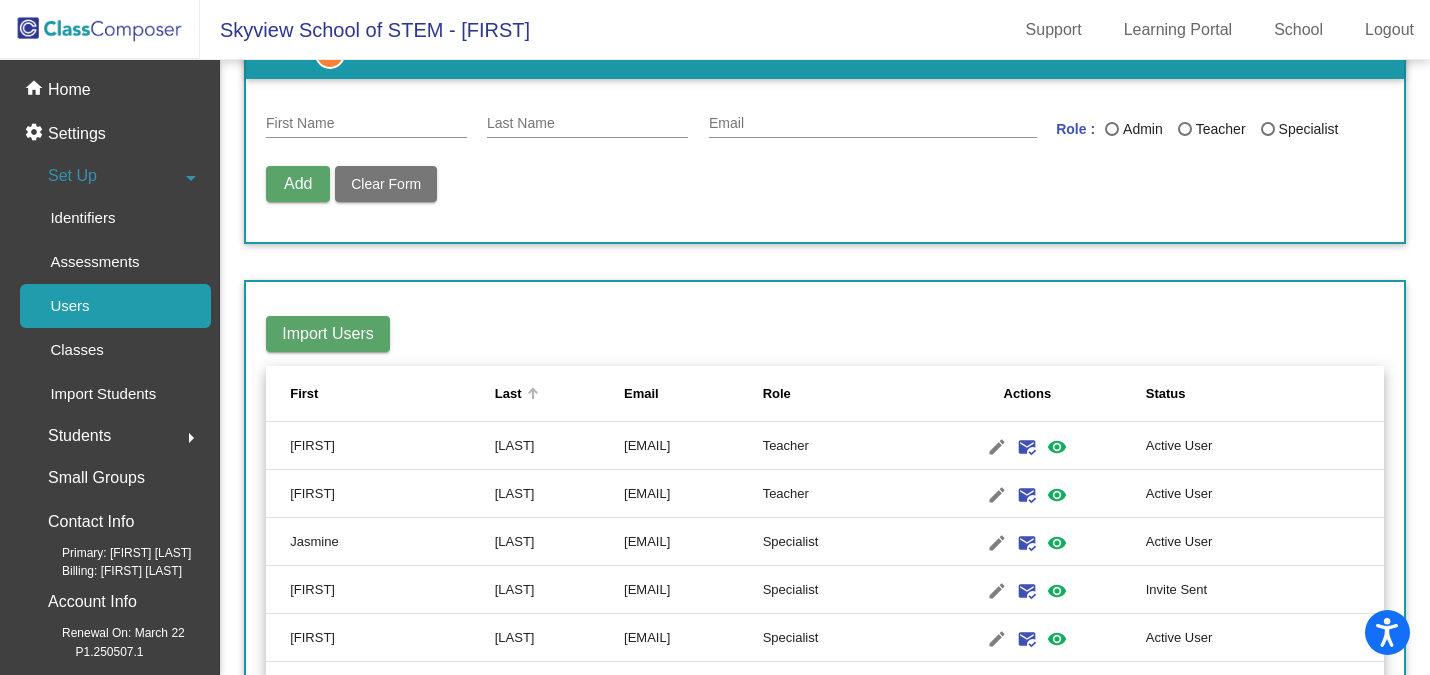 scroll, scrollTop: 0, scrollLeft: 0, axis: both 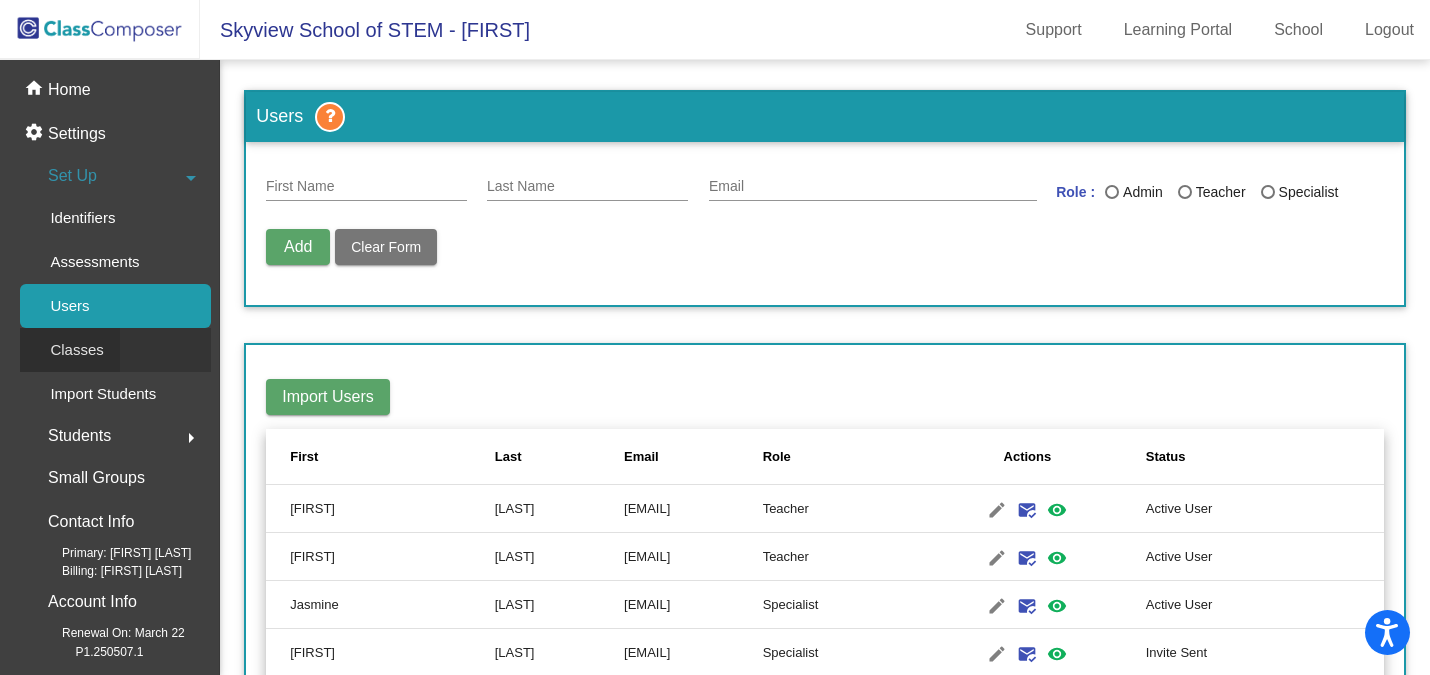 click on "Classes" 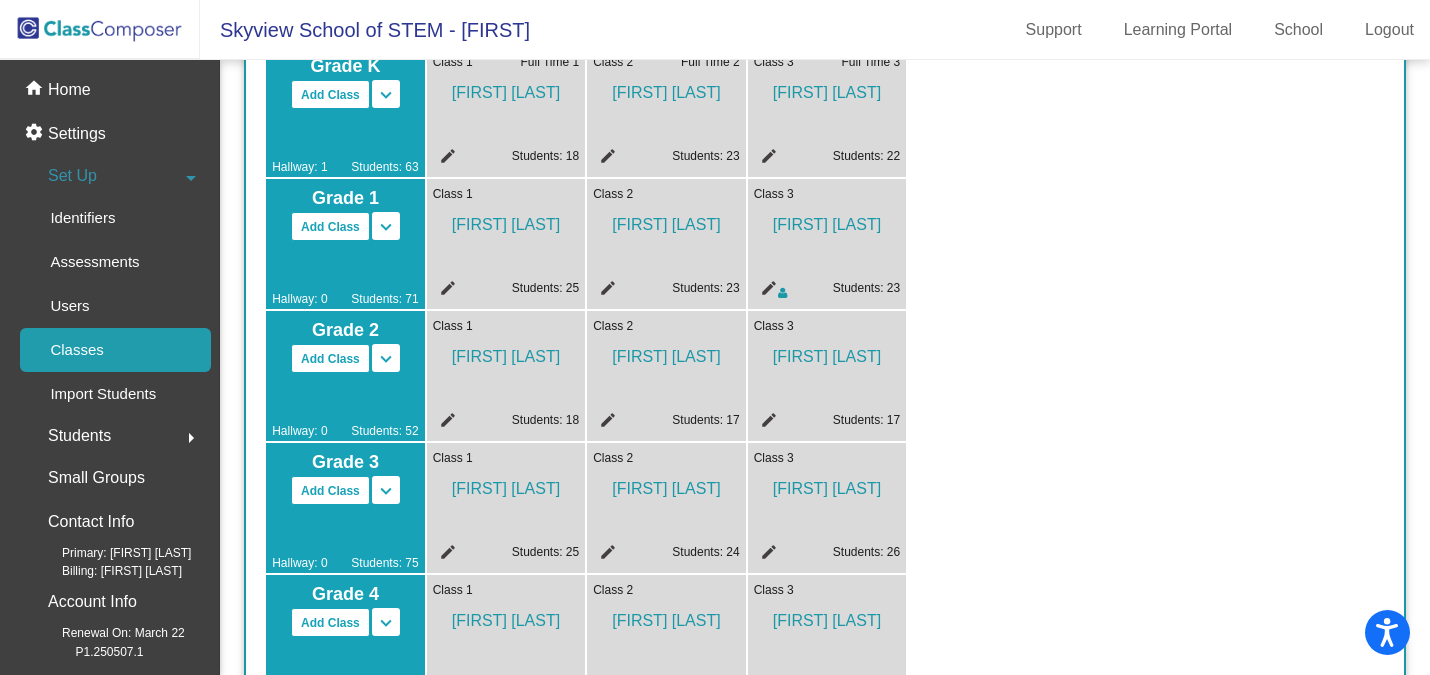 scroll, scrollTop: 339, scrollLeft: 0, axis: vertical 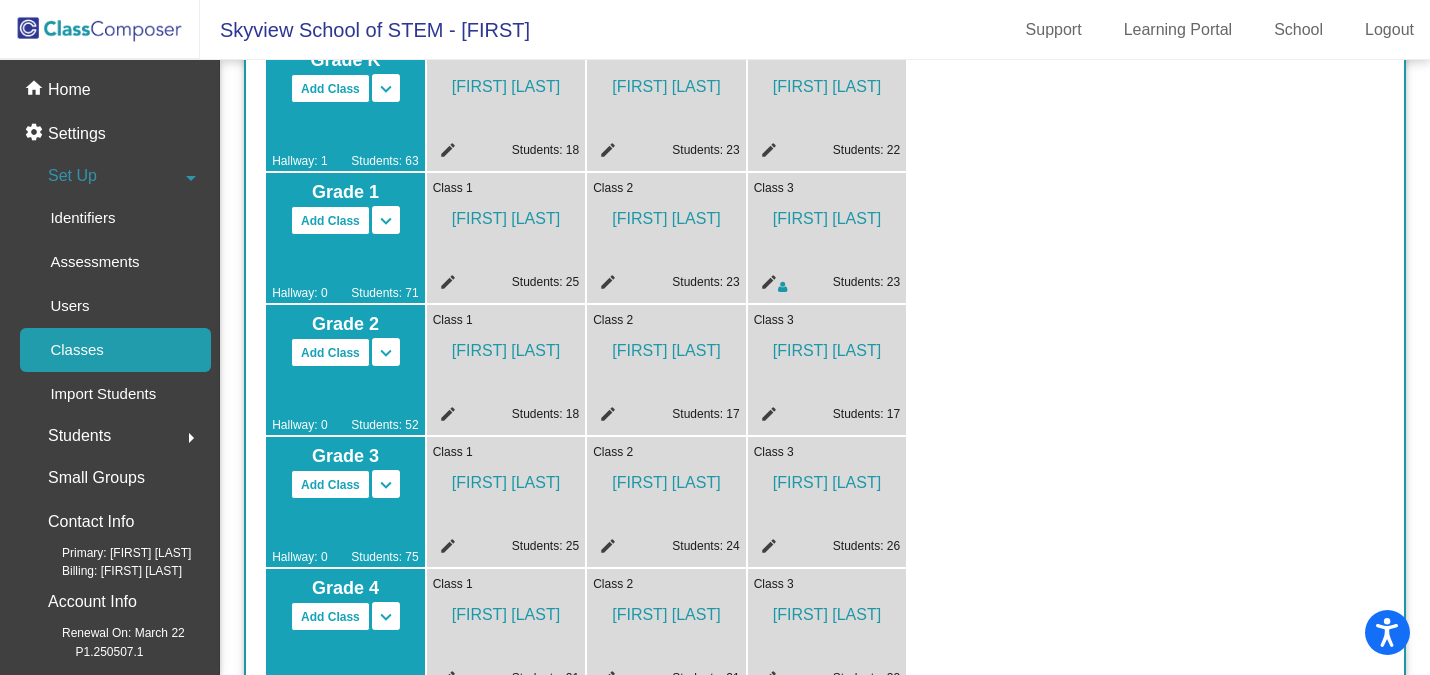 click on "edit" 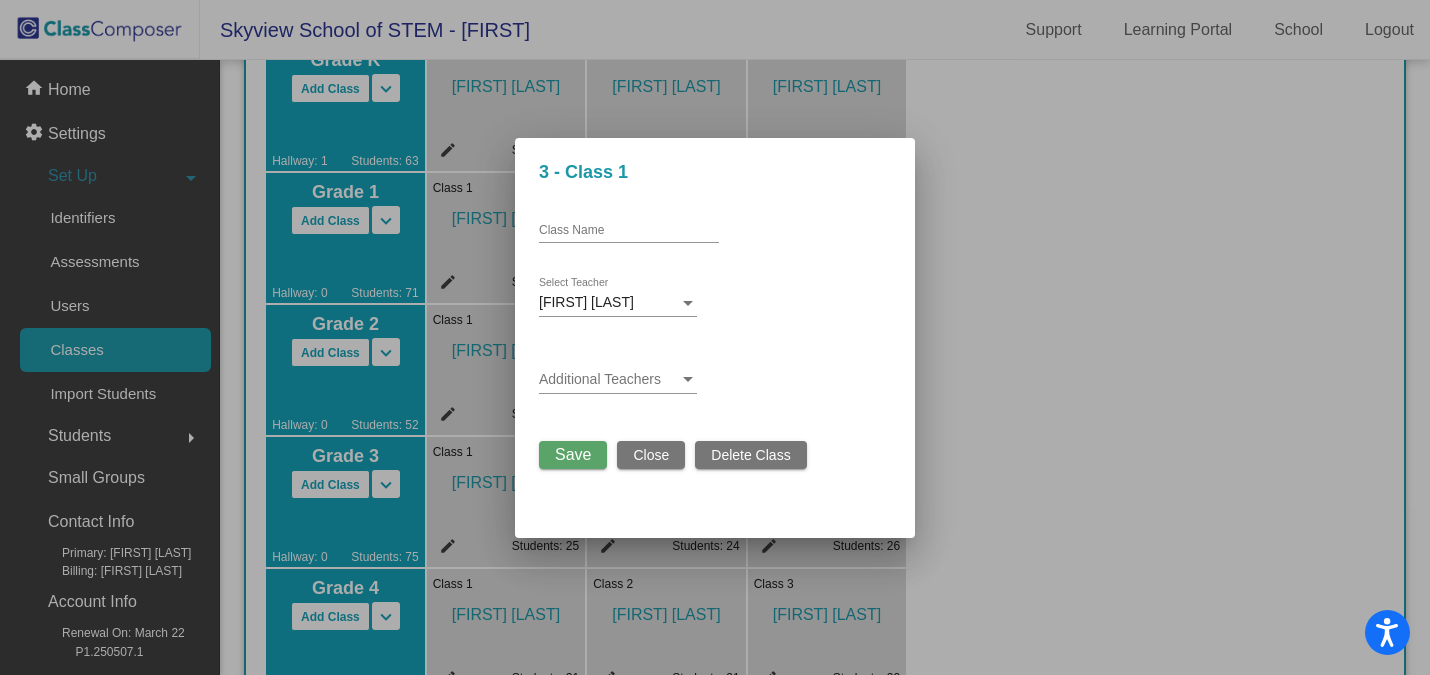 click at bounding box center [715, 337] 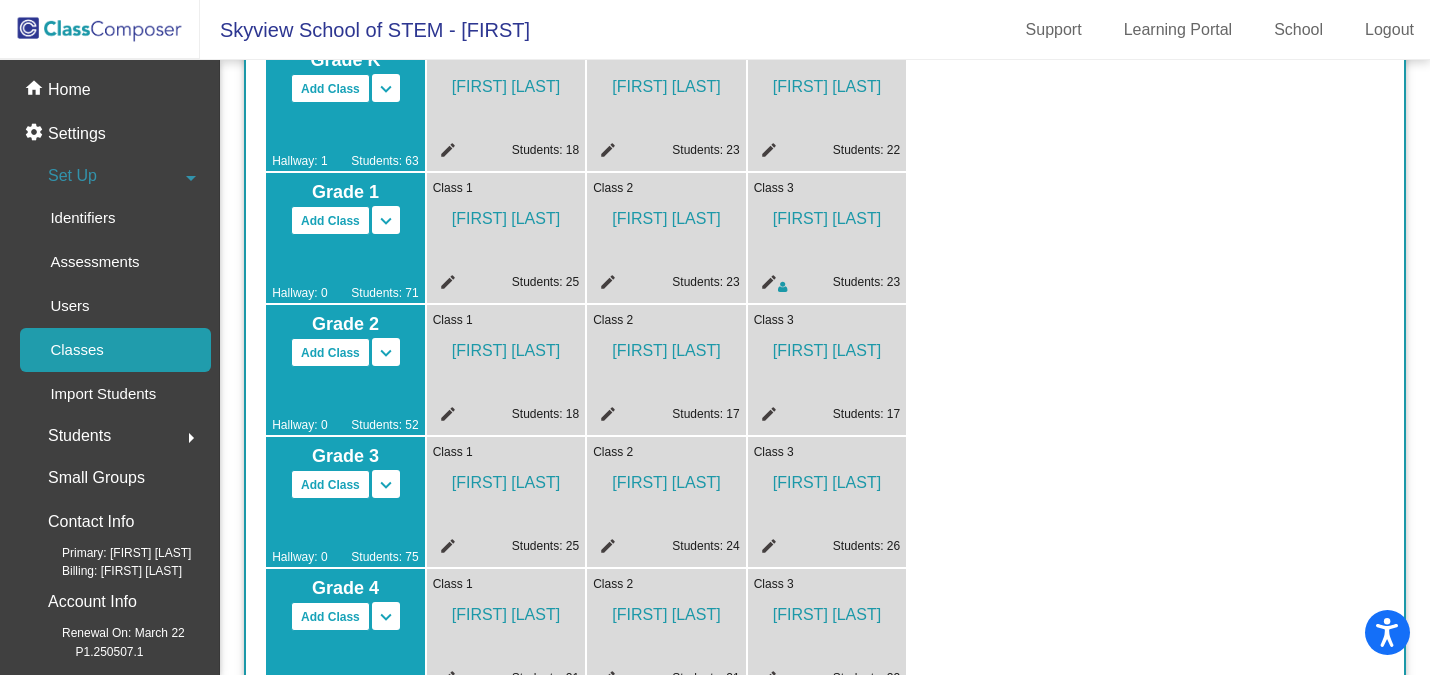 click on "edit" 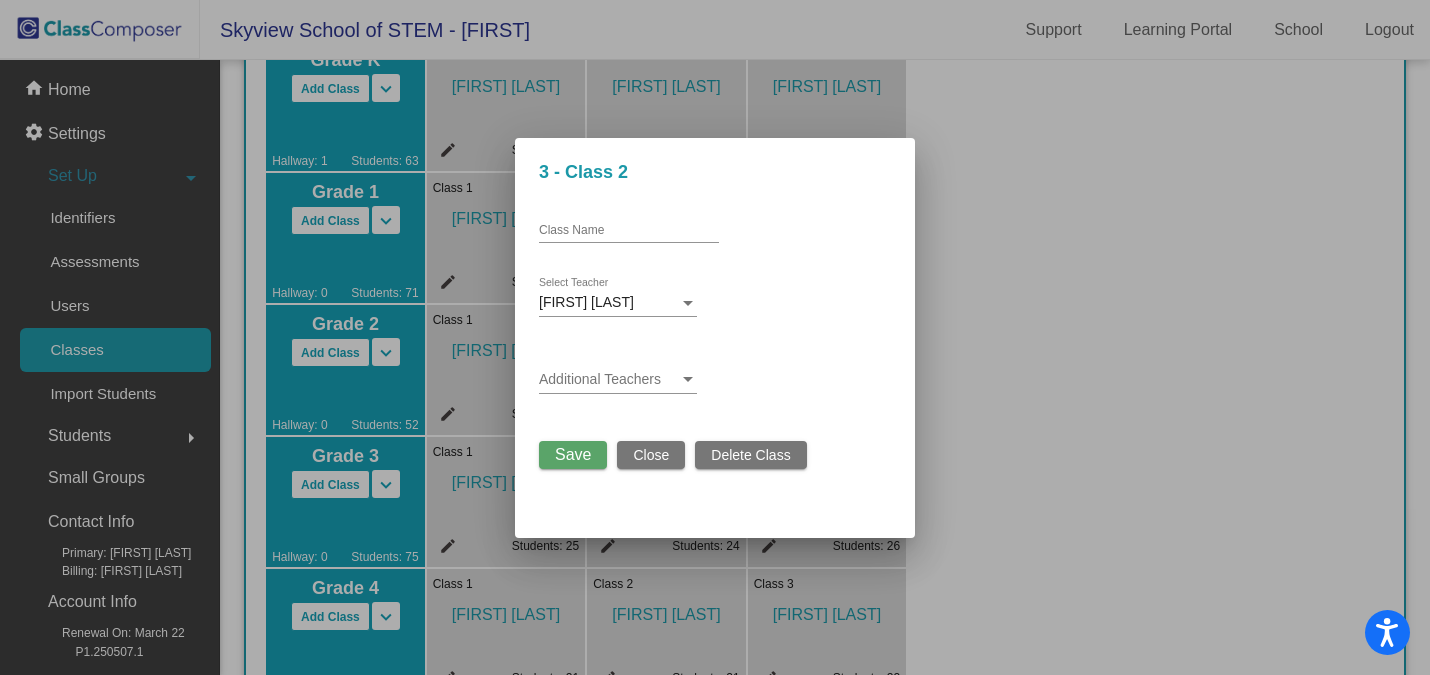 click on "Class Name [FIRST] [LAST] Select Teacher   Additional Teachers Save Close Delete Class" at bounding box center (715, 329) 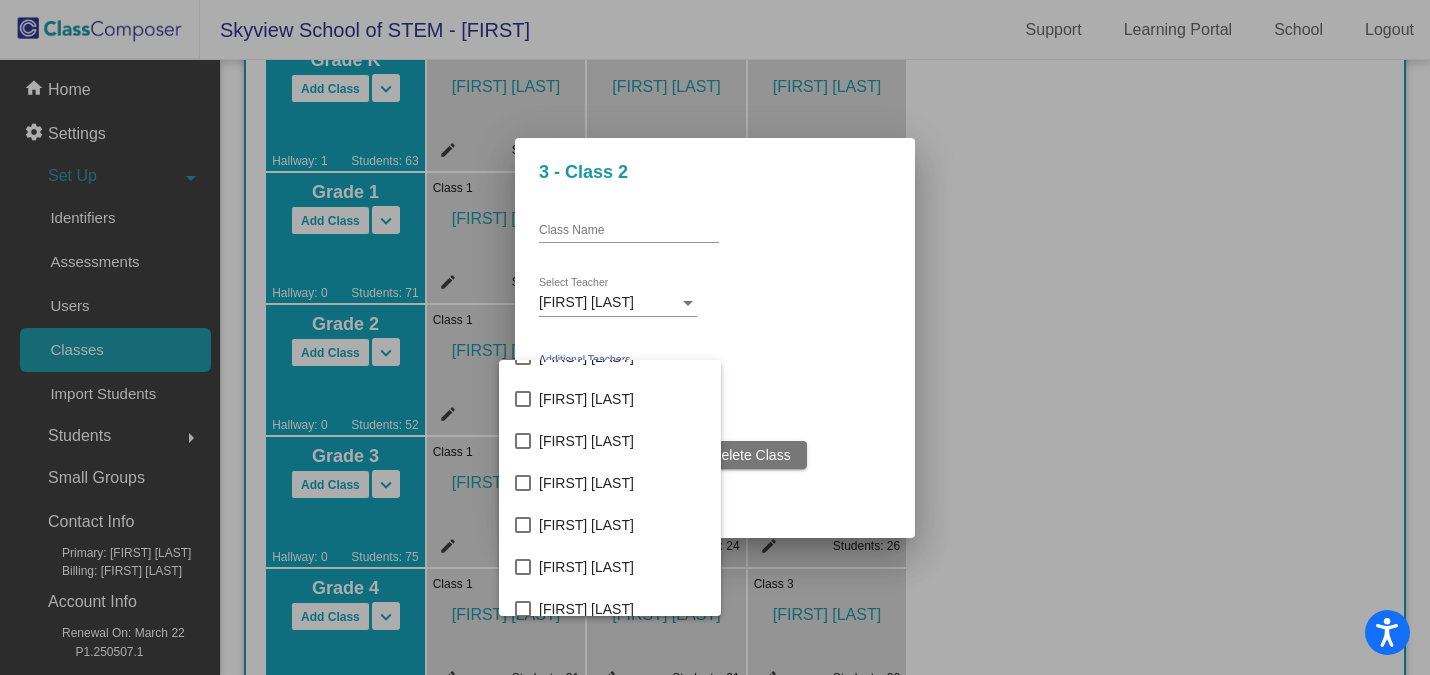 scroll, scrollTop: 710, scrollLeft: 0, axis: vertical 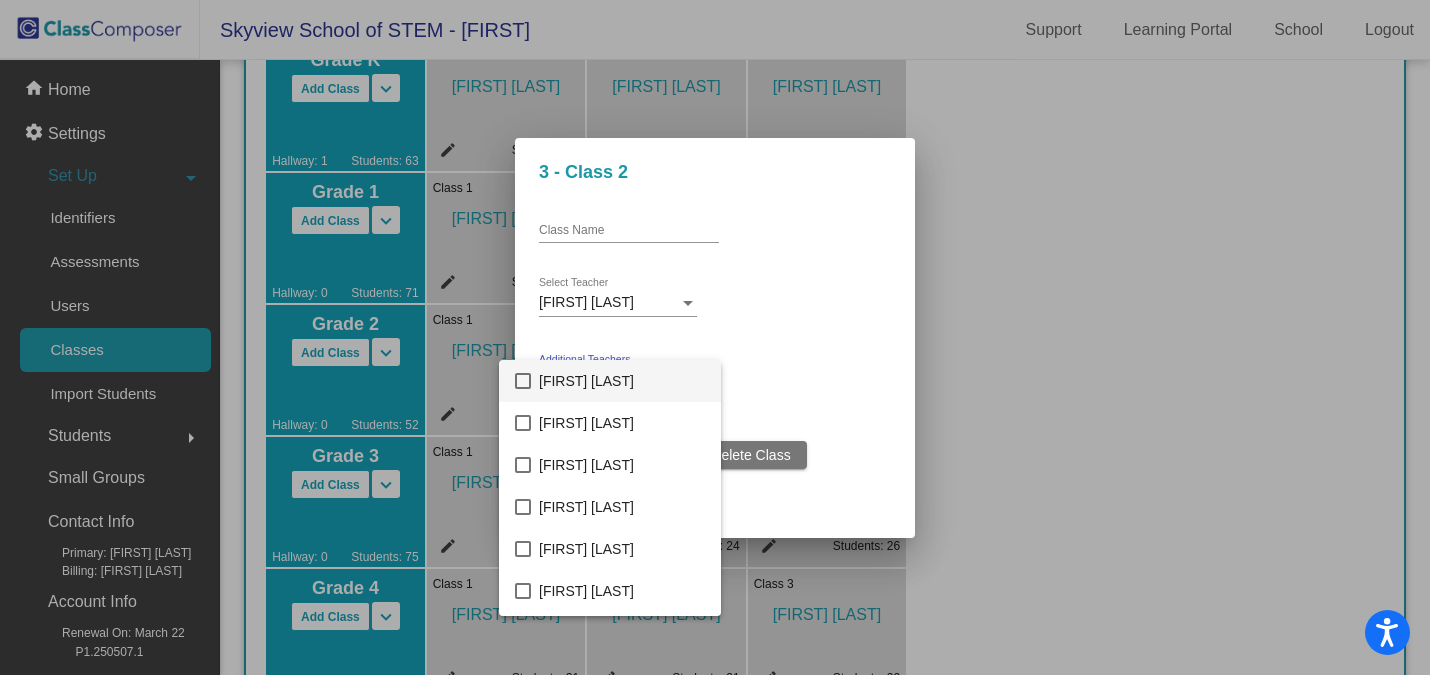 click at bounding box center [715, 337] 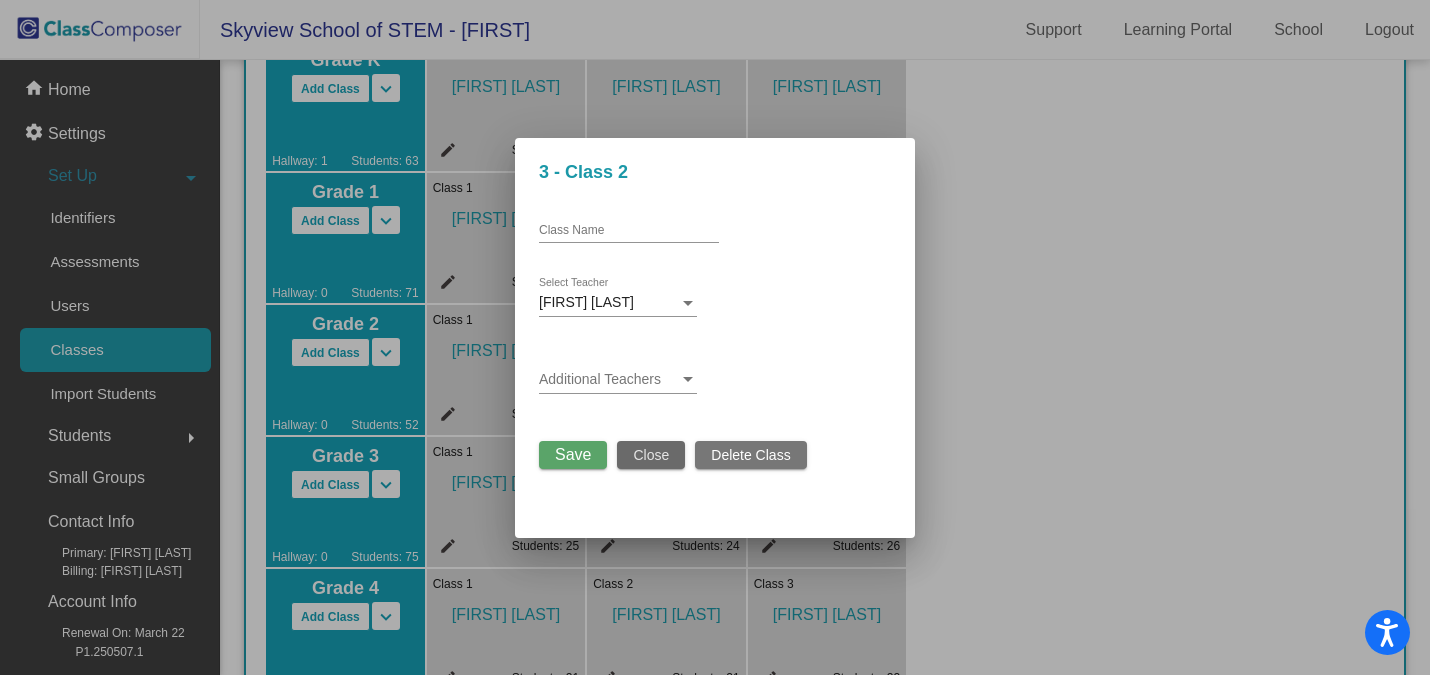 click on "Close" at bounding box center (651, 455) 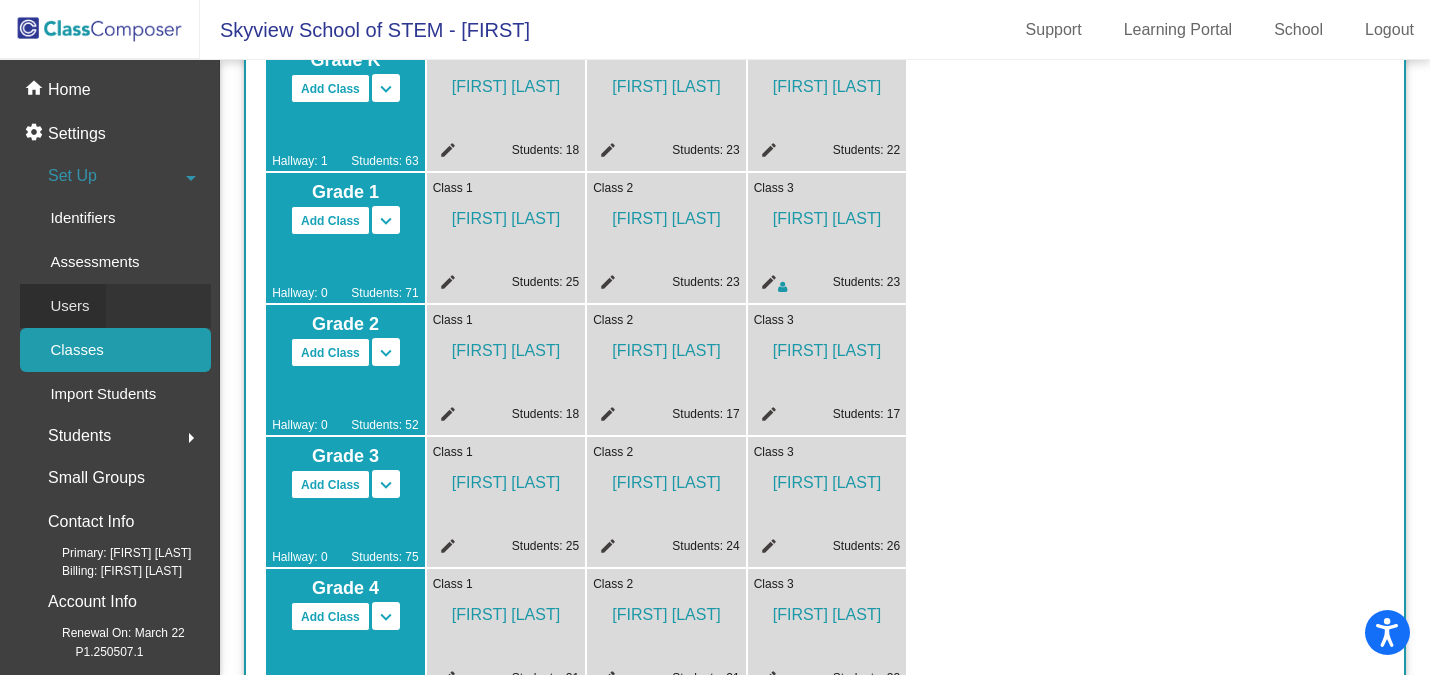 click on "Users" 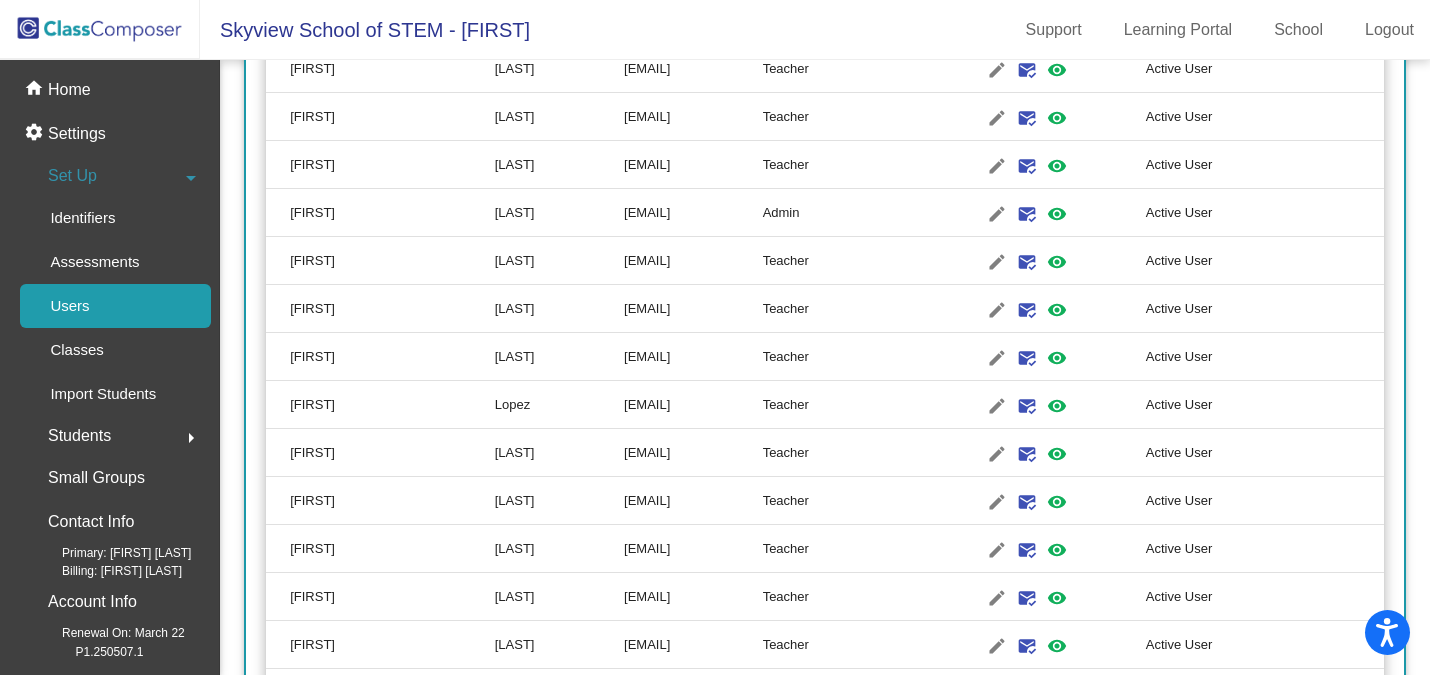 scroll, scrollTop: 1836, scrollLeft: 0, axis: vertical 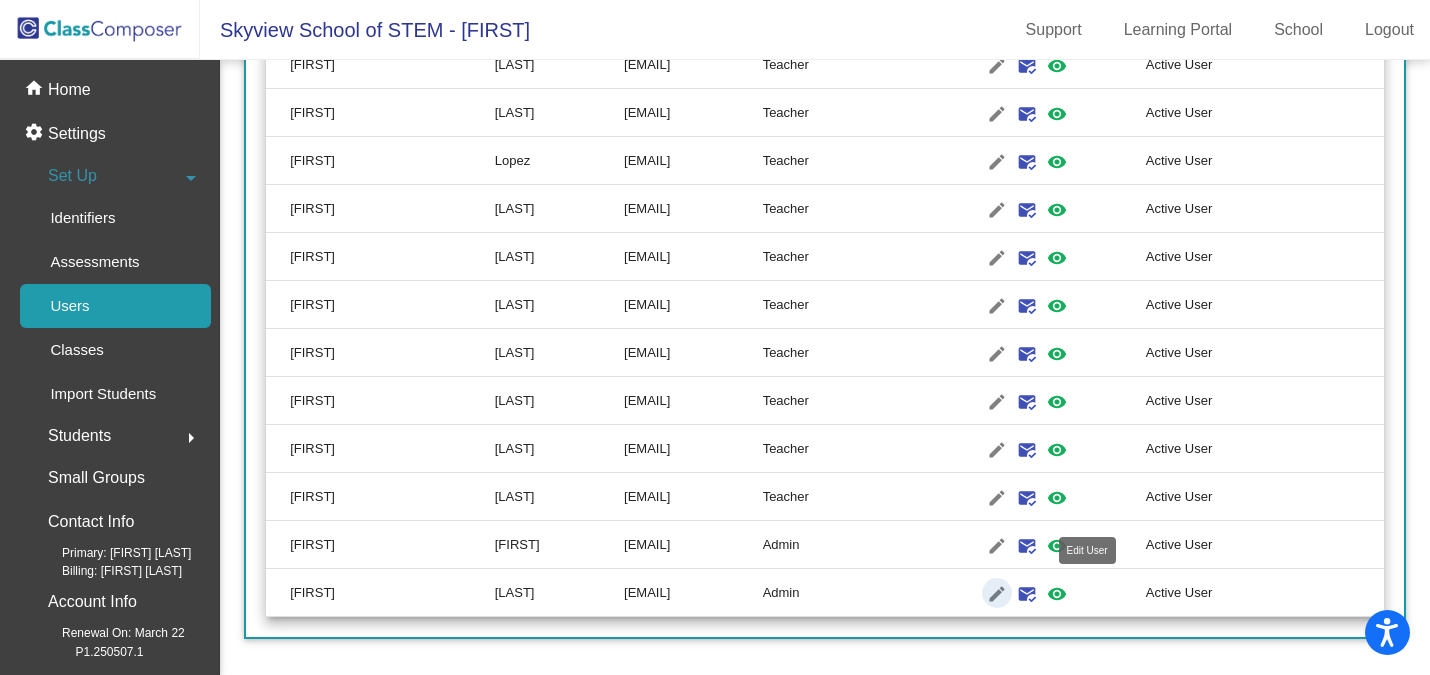 click on "edit" 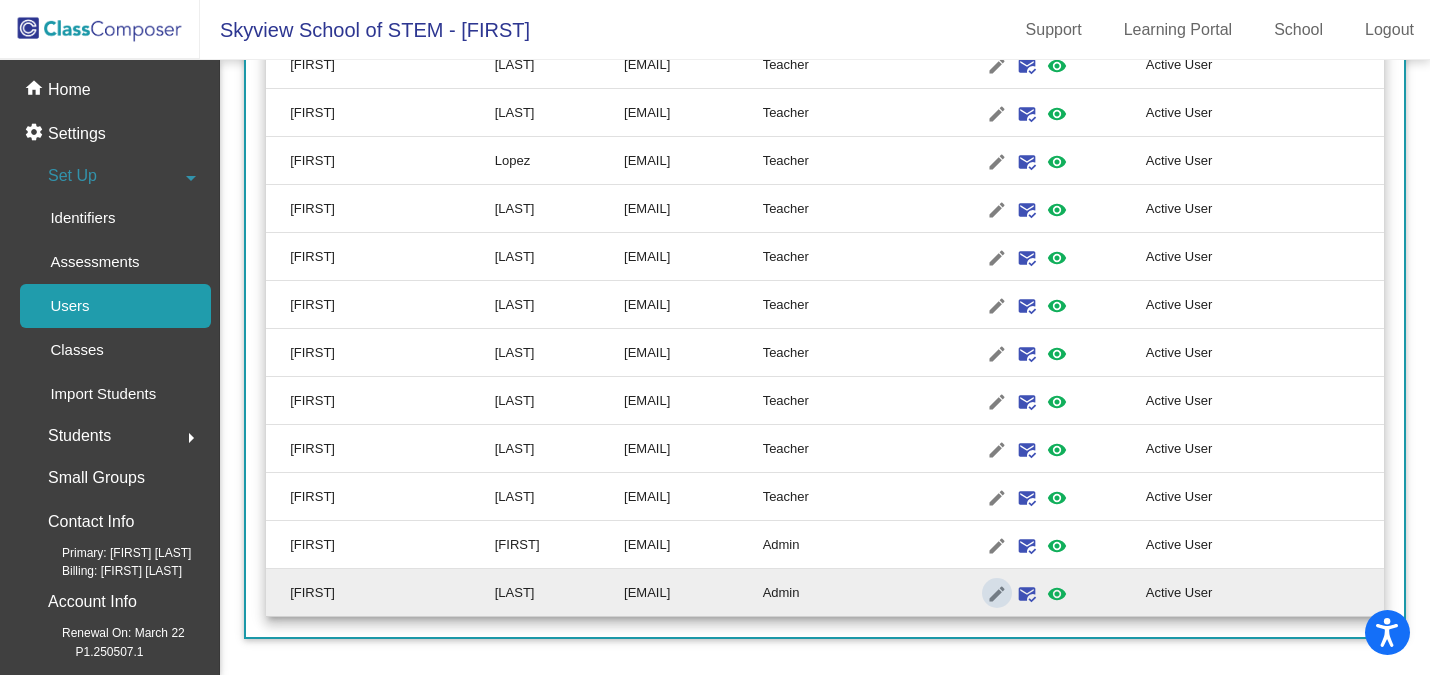 type on "[FIRST]" 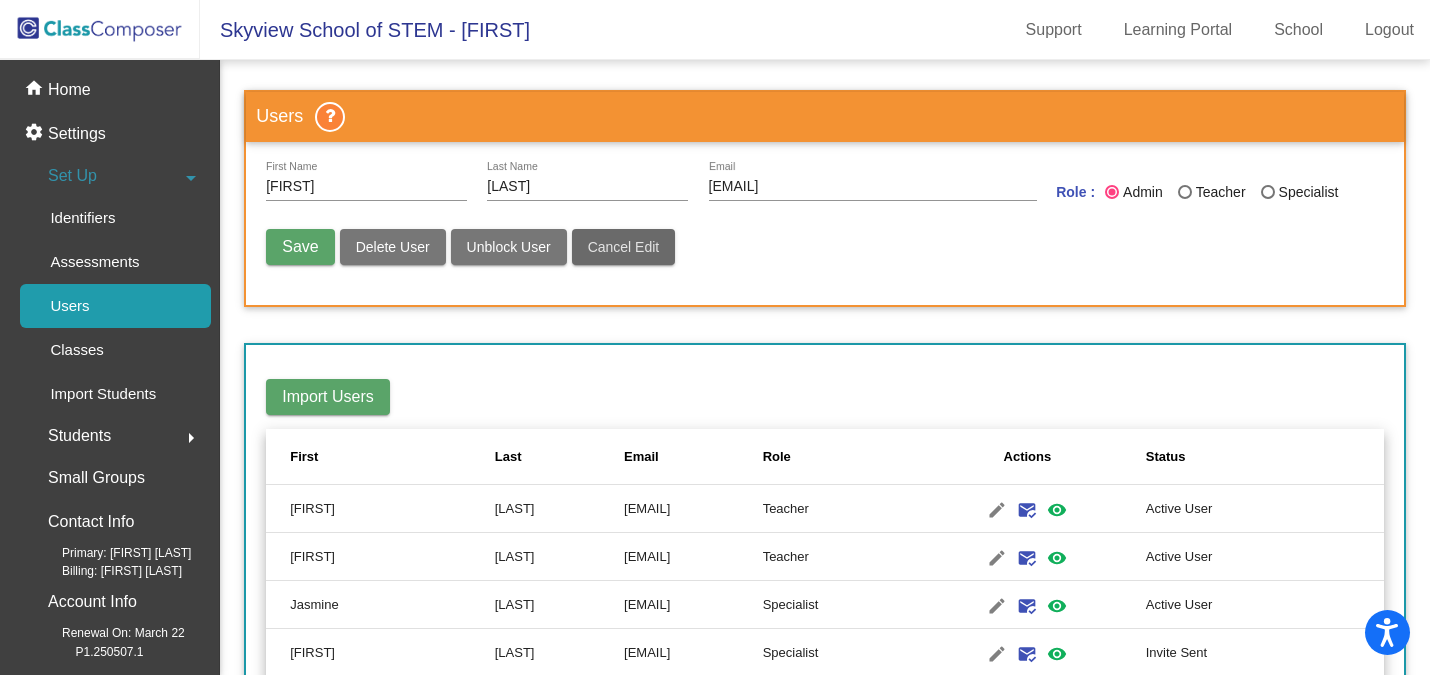 click on "Cancel Edit" at bounding box center [624, 247] 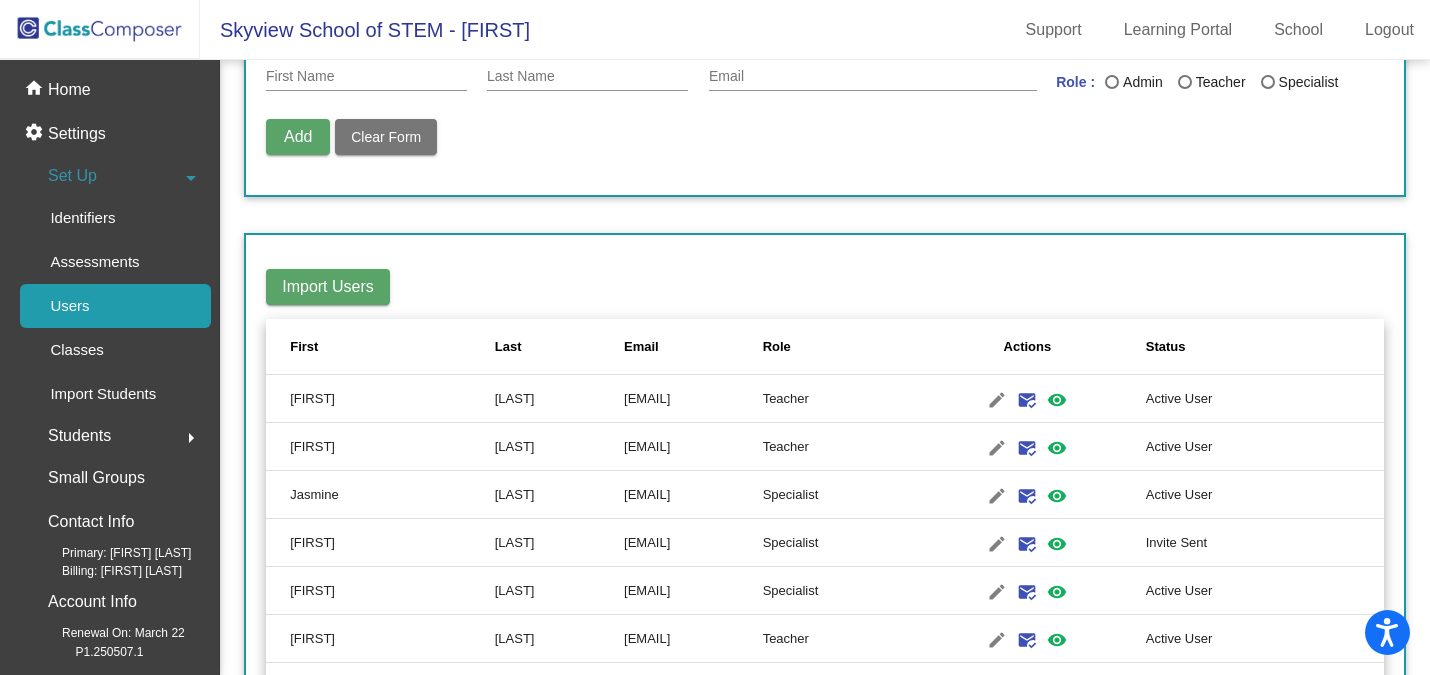 scroll, scrollTop: 0, scrollLeft: 0, axis: both 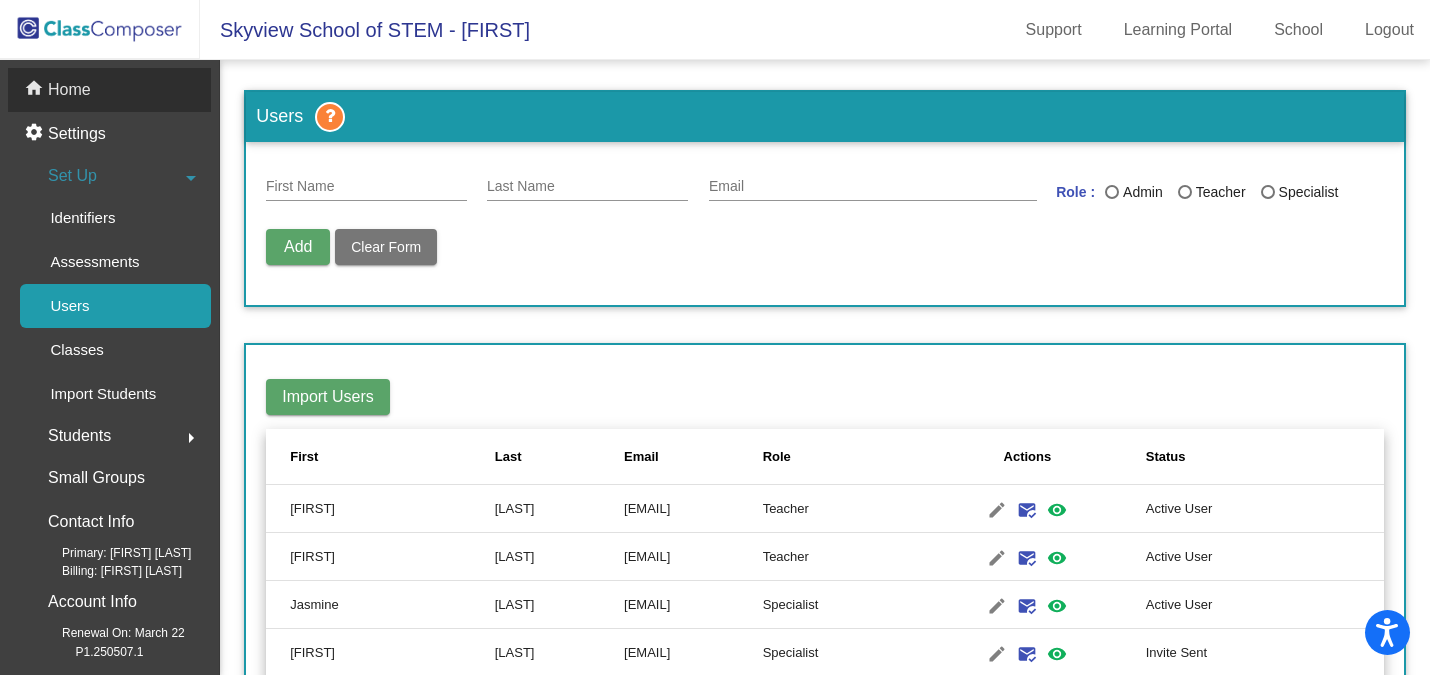 click on "Home" 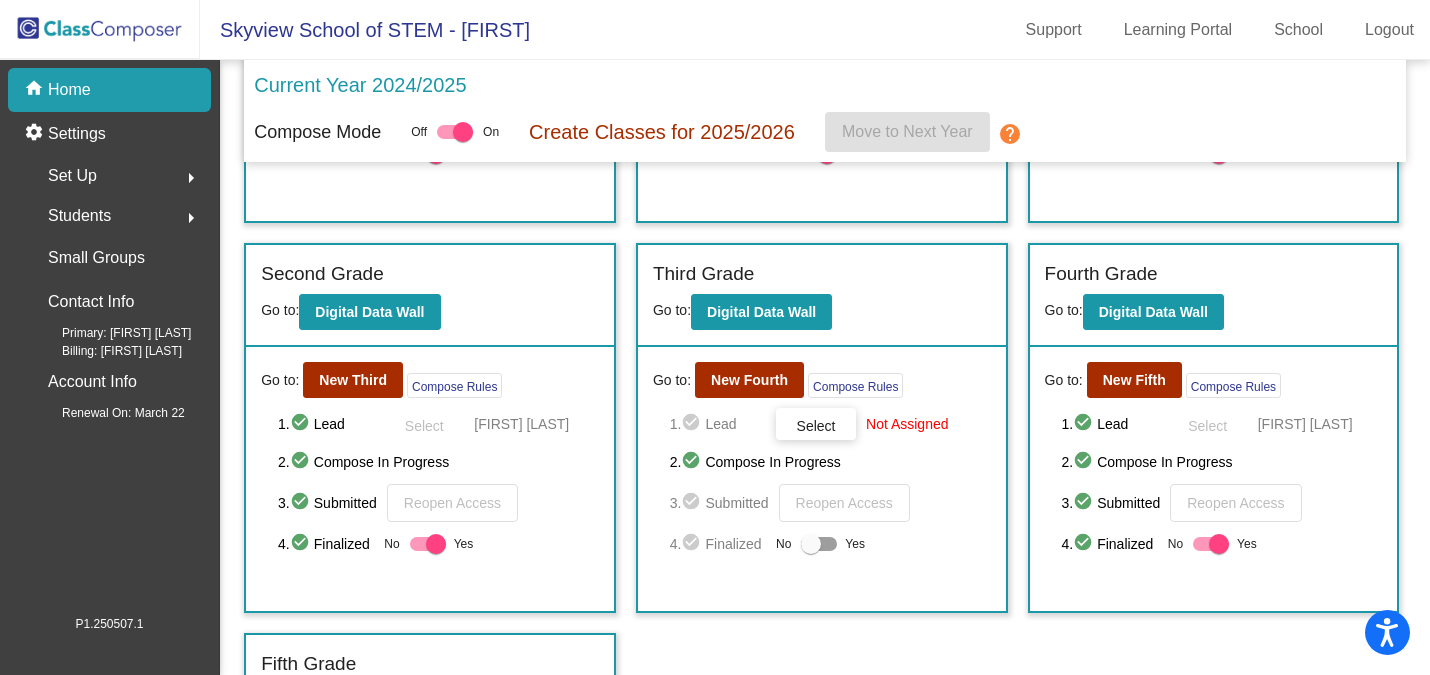 scroll, scrollTop: 387, scrollLeft: 0, axis: vertical 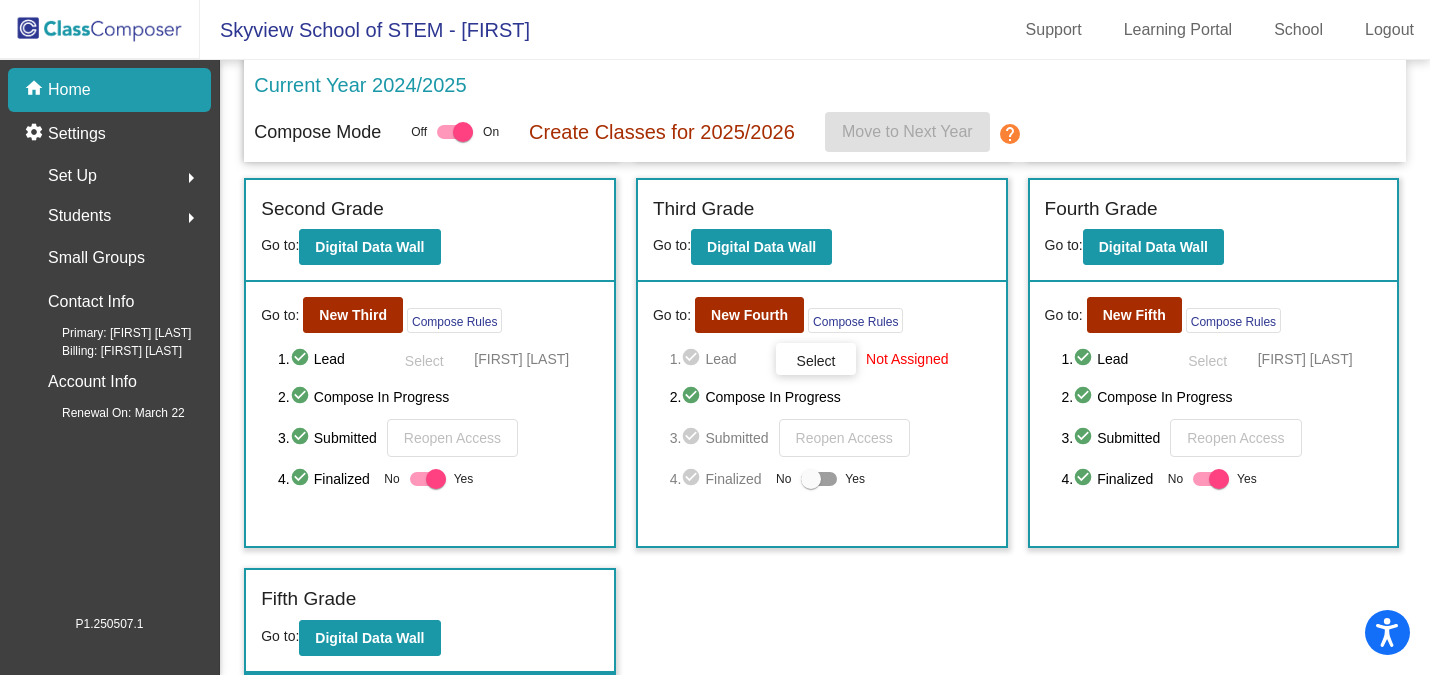 click on "2.  check_circle  Compose In Progress" 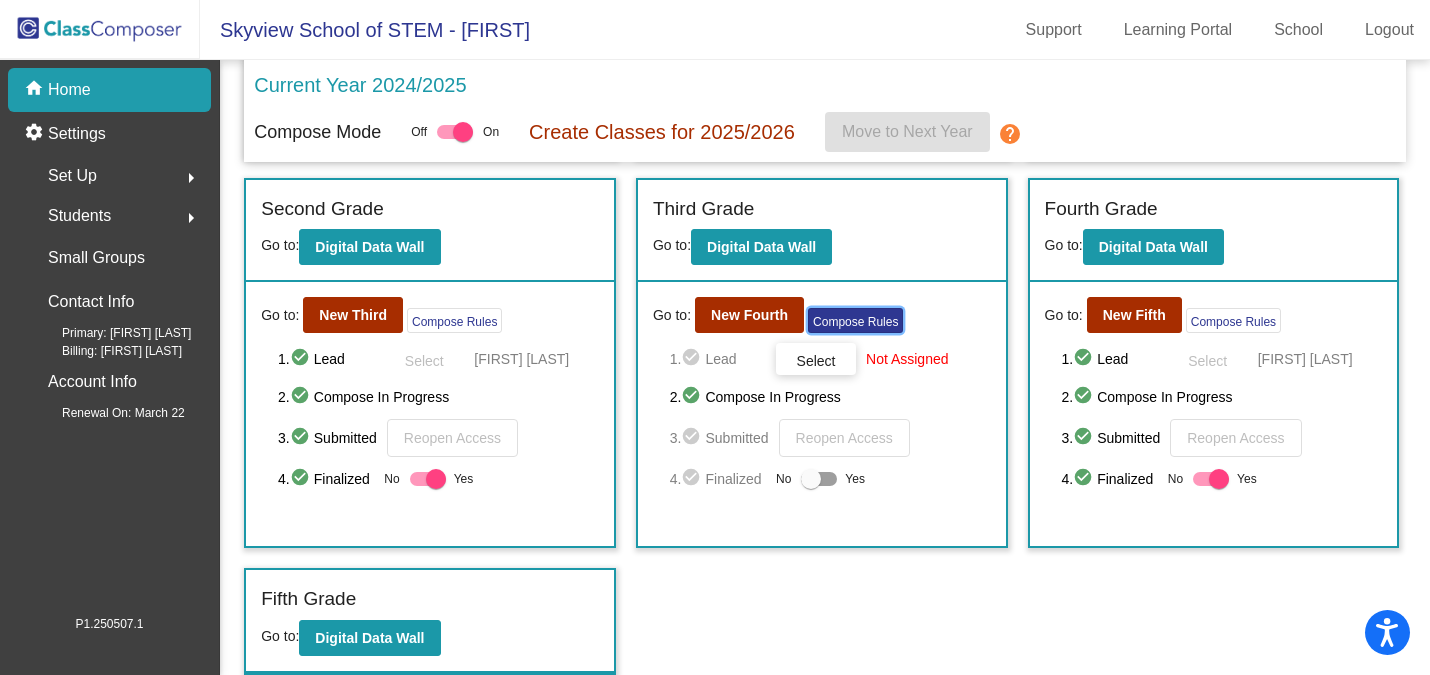 click on "Compose Rules" 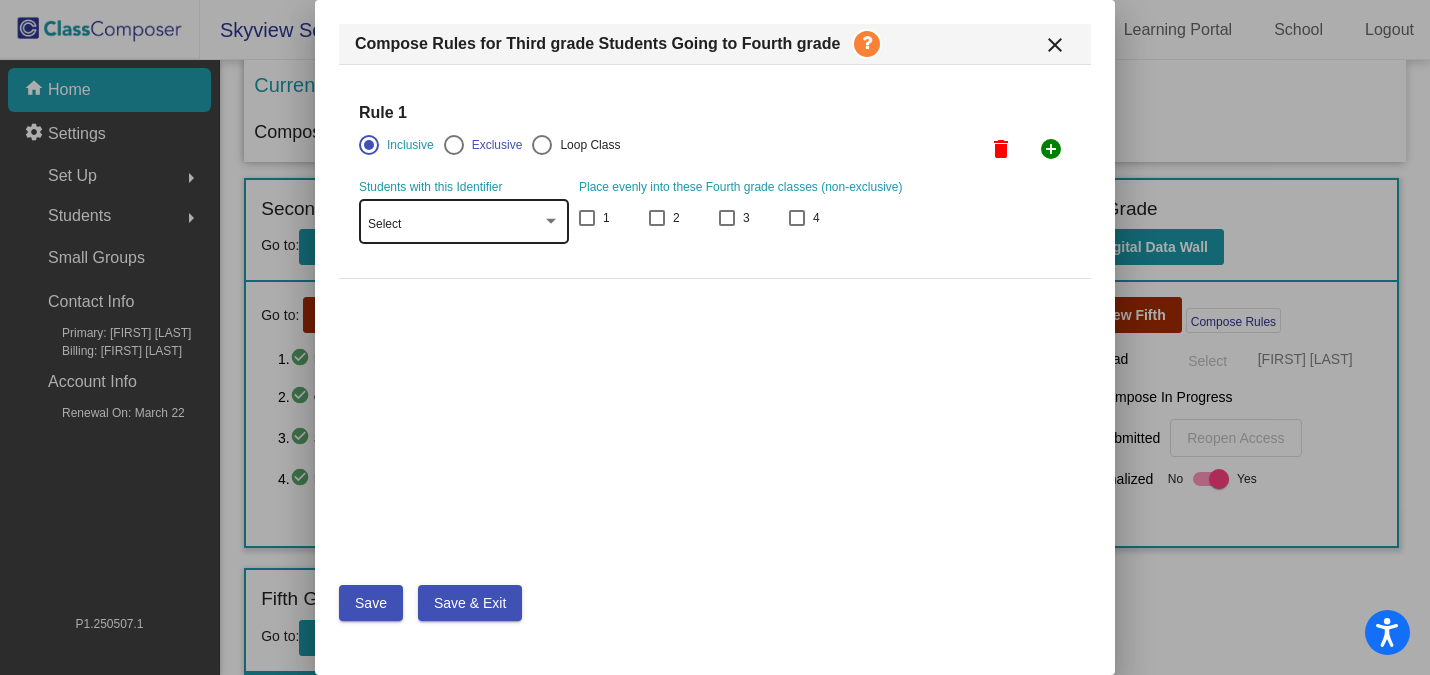 click at bounding box center [551, 221] 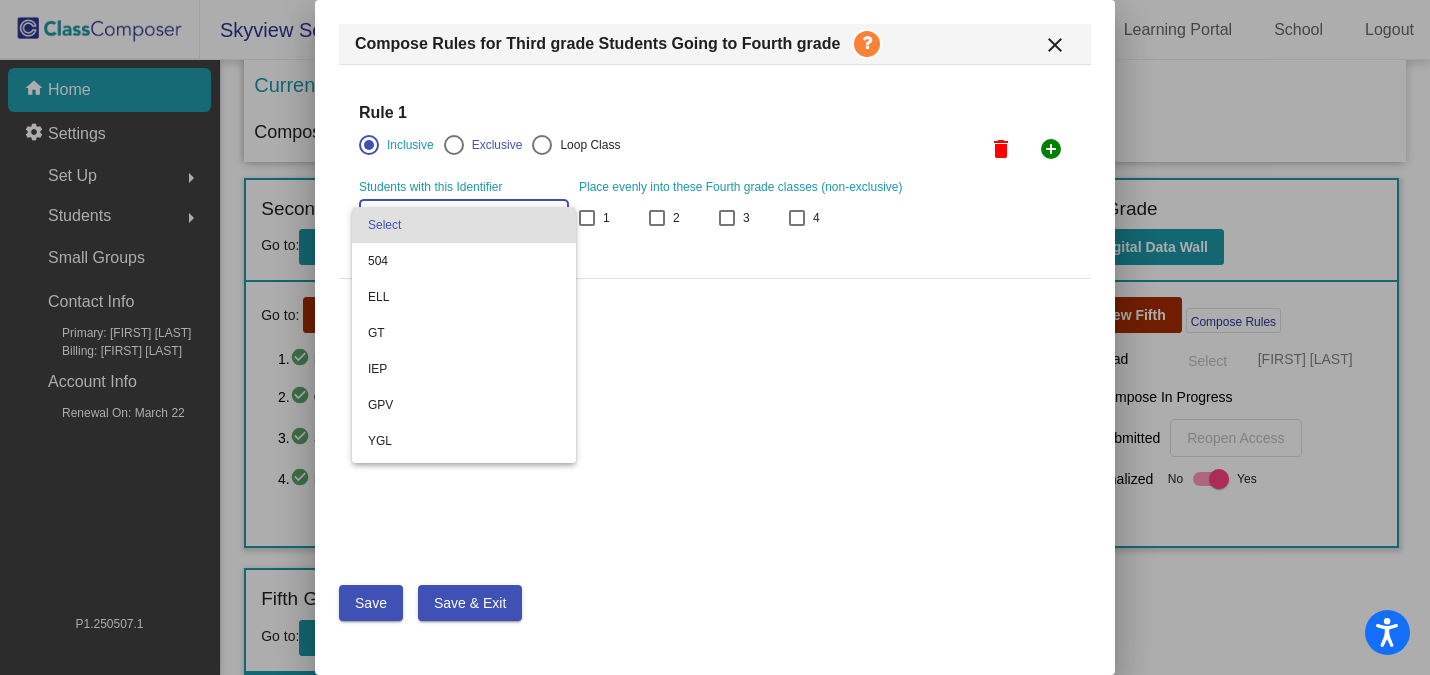 click at bounding box center (715, 337) 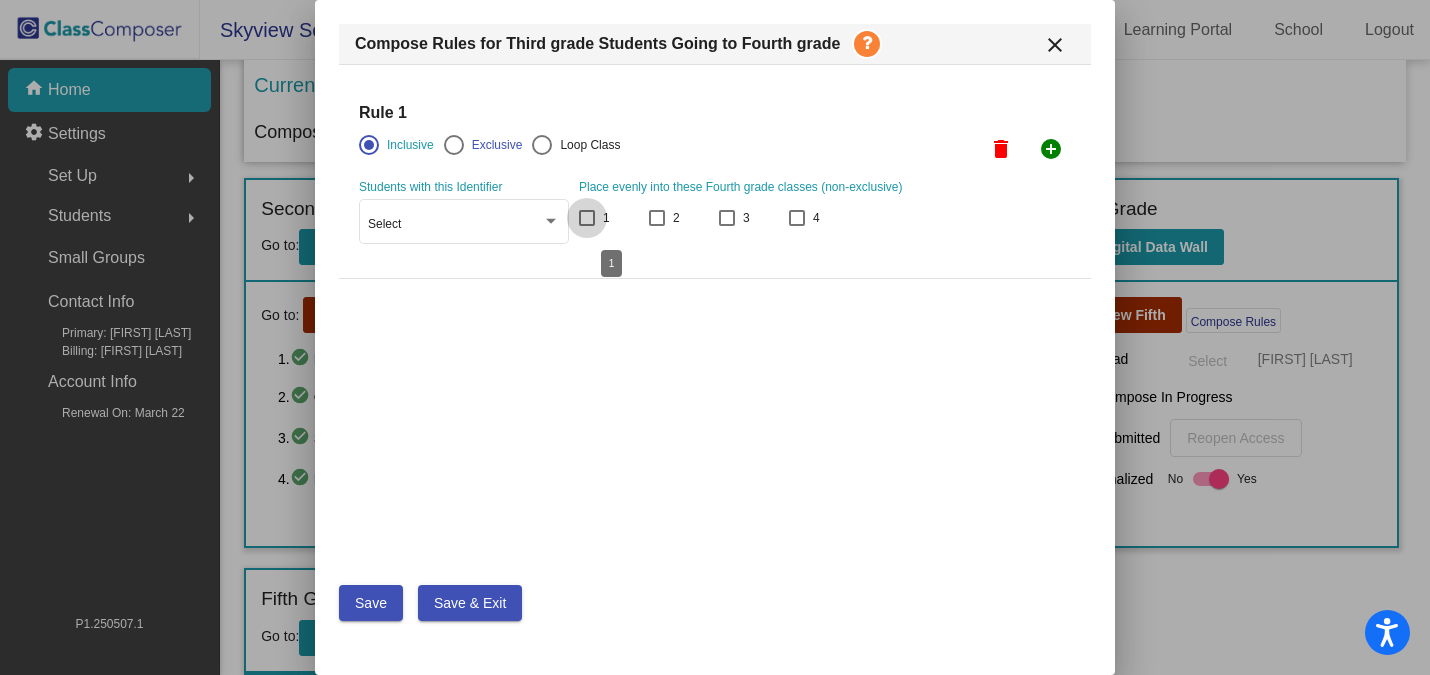 click on "1" at bounding box center [594, 218] 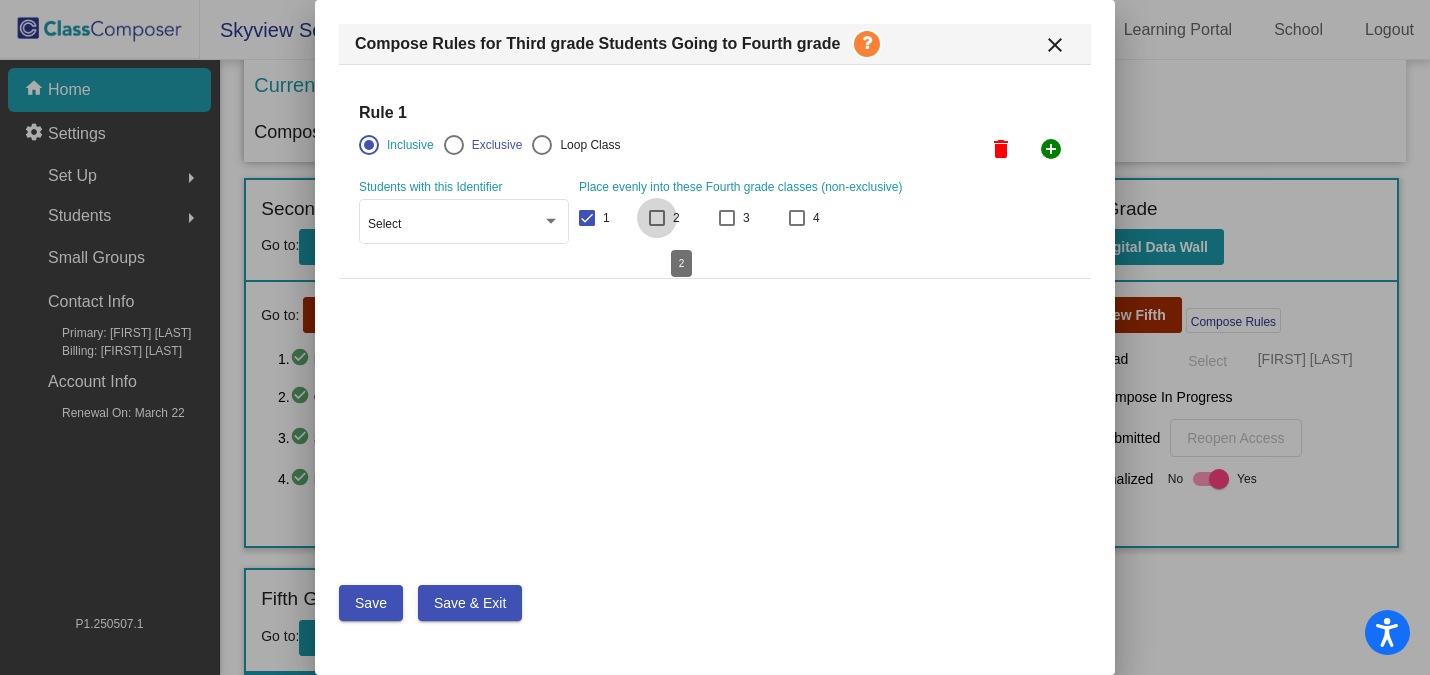click at bounding box center (657, 218) 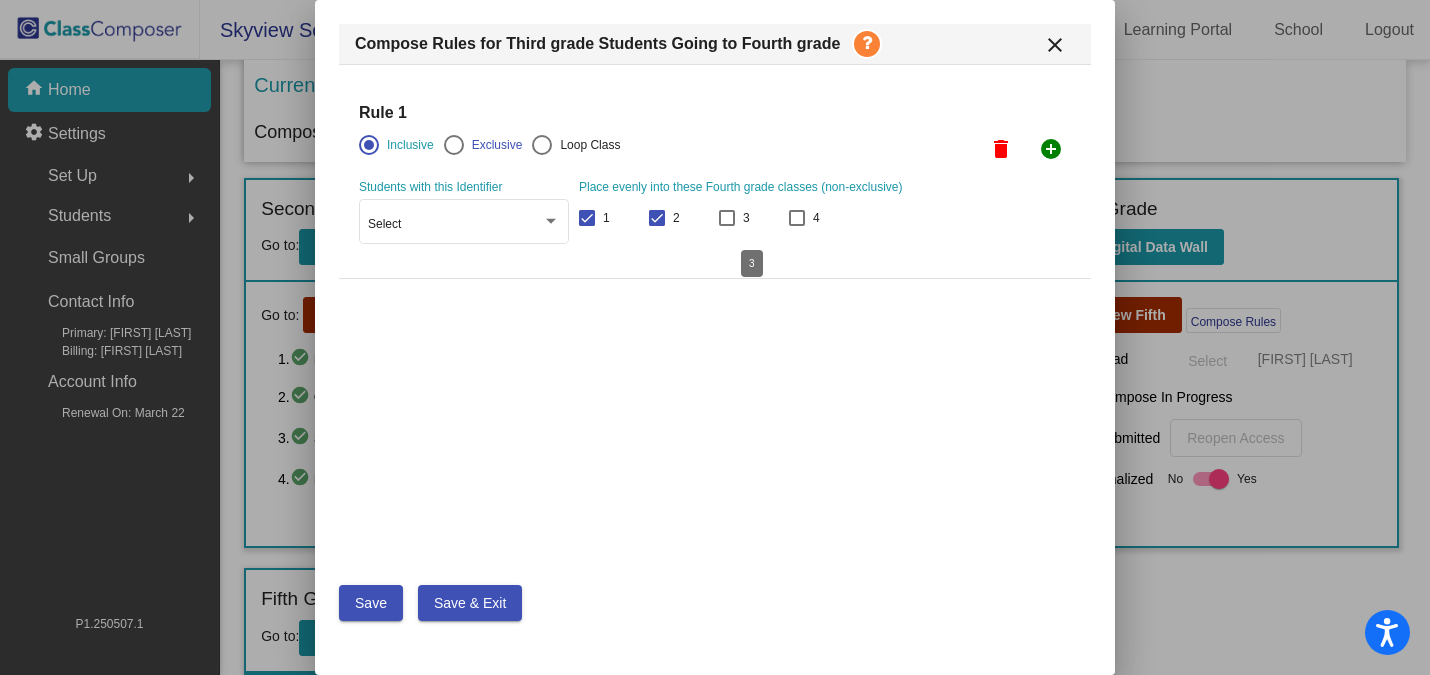 click on "3" at bounding box center [734, 218] 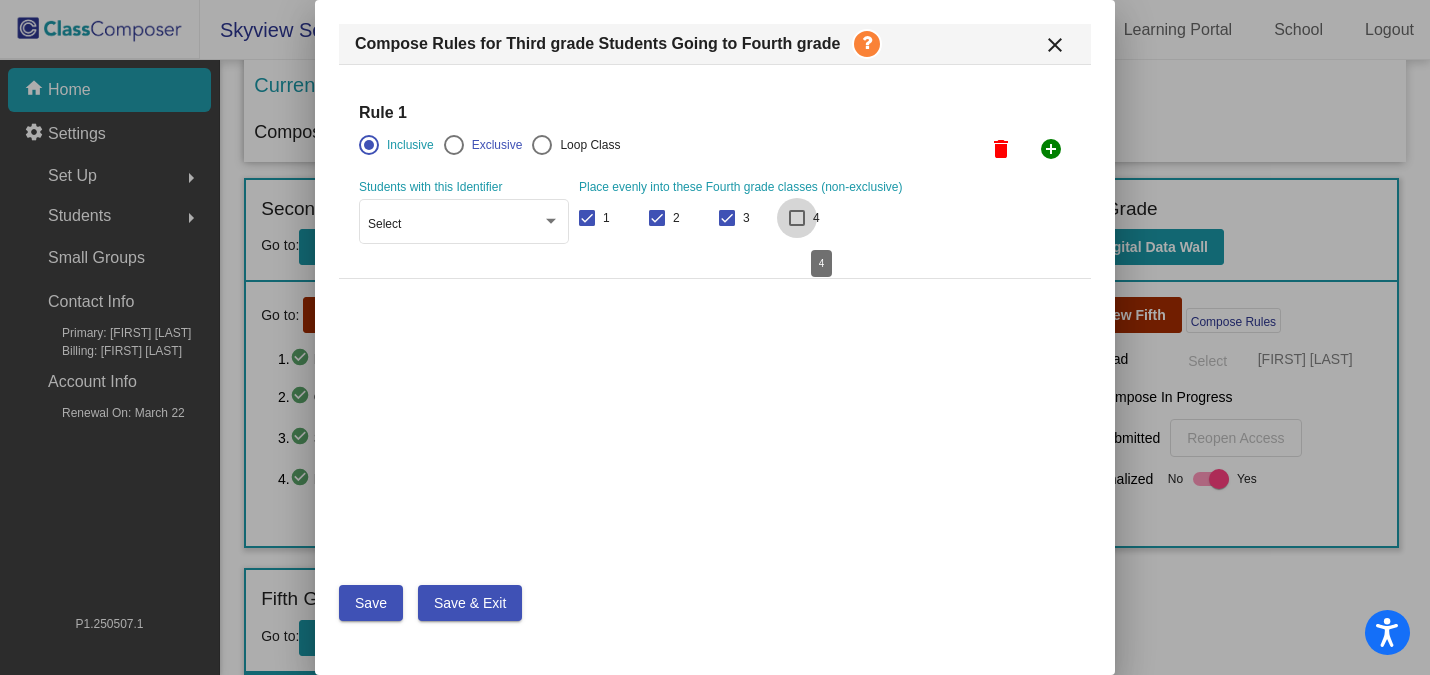 click at bounding box center (797, 218) 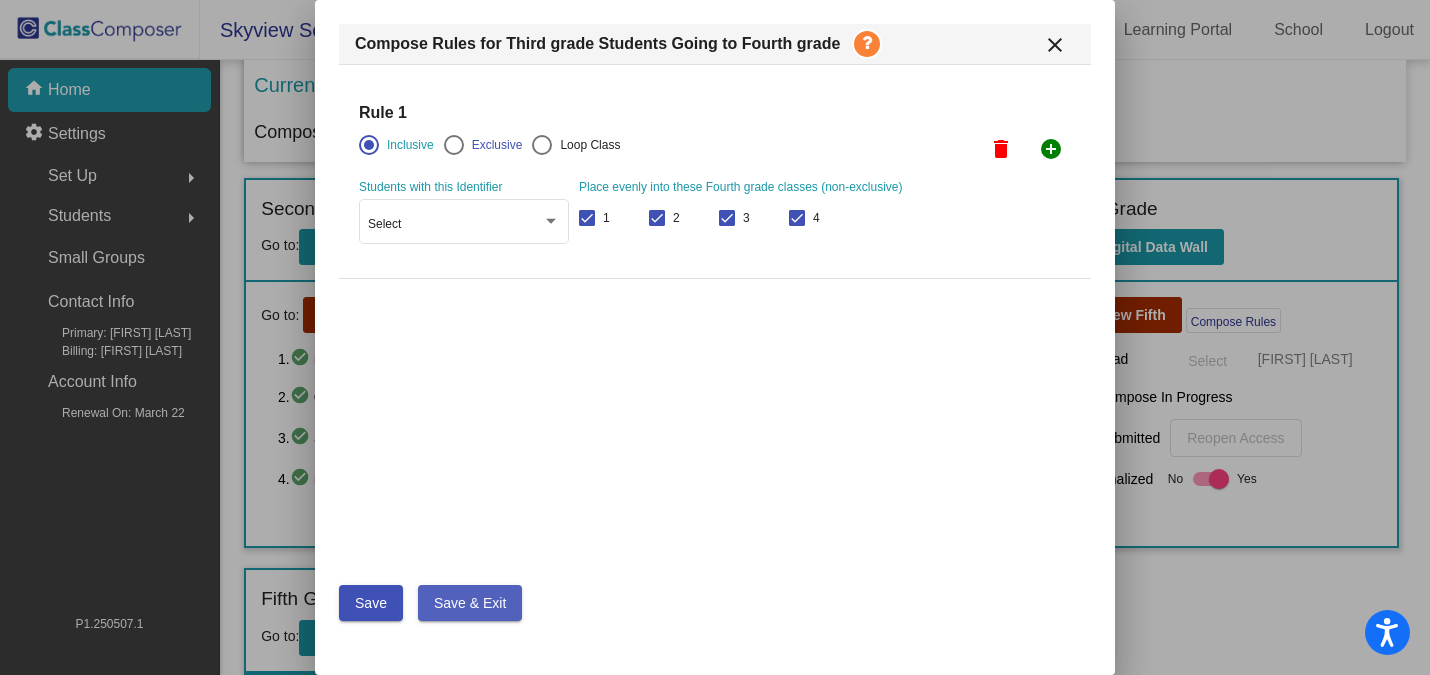 click on "Save & Exit" at bounding box center (470, 603) 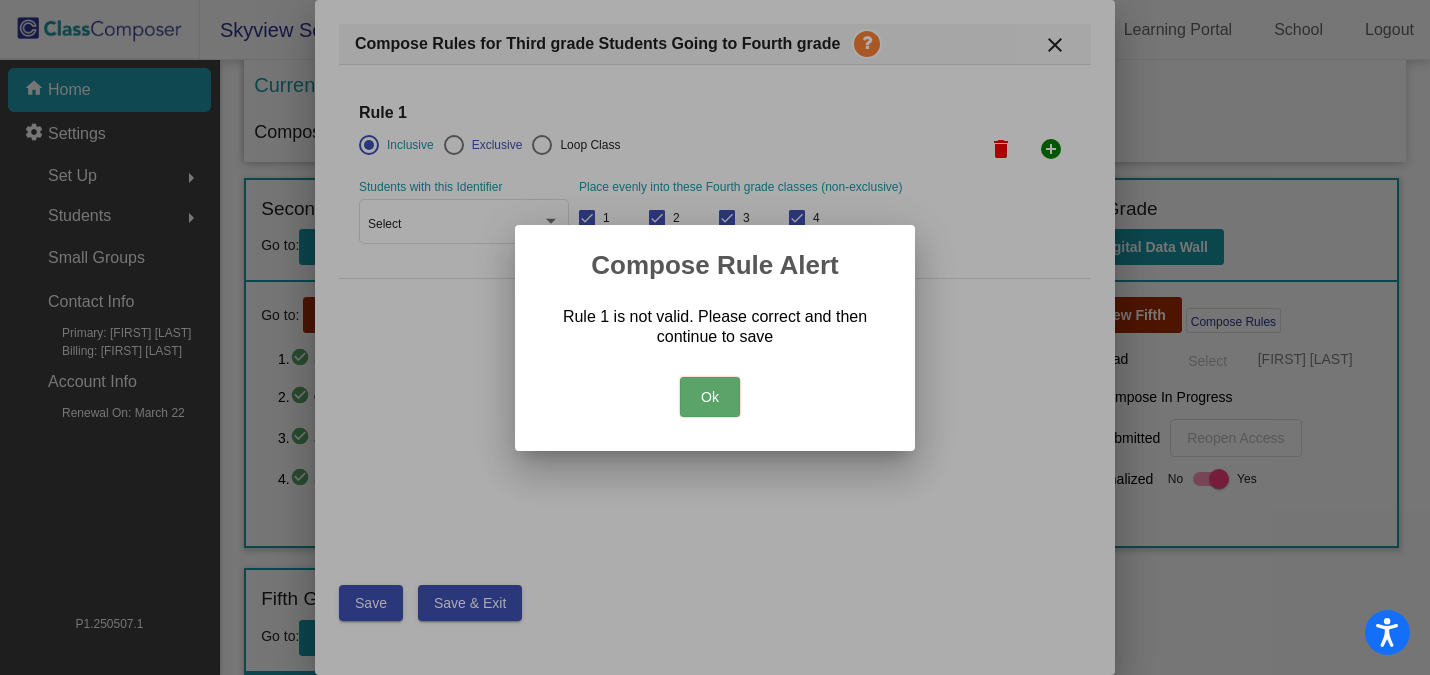 click on "Ok" at bounding box center [710, 397] 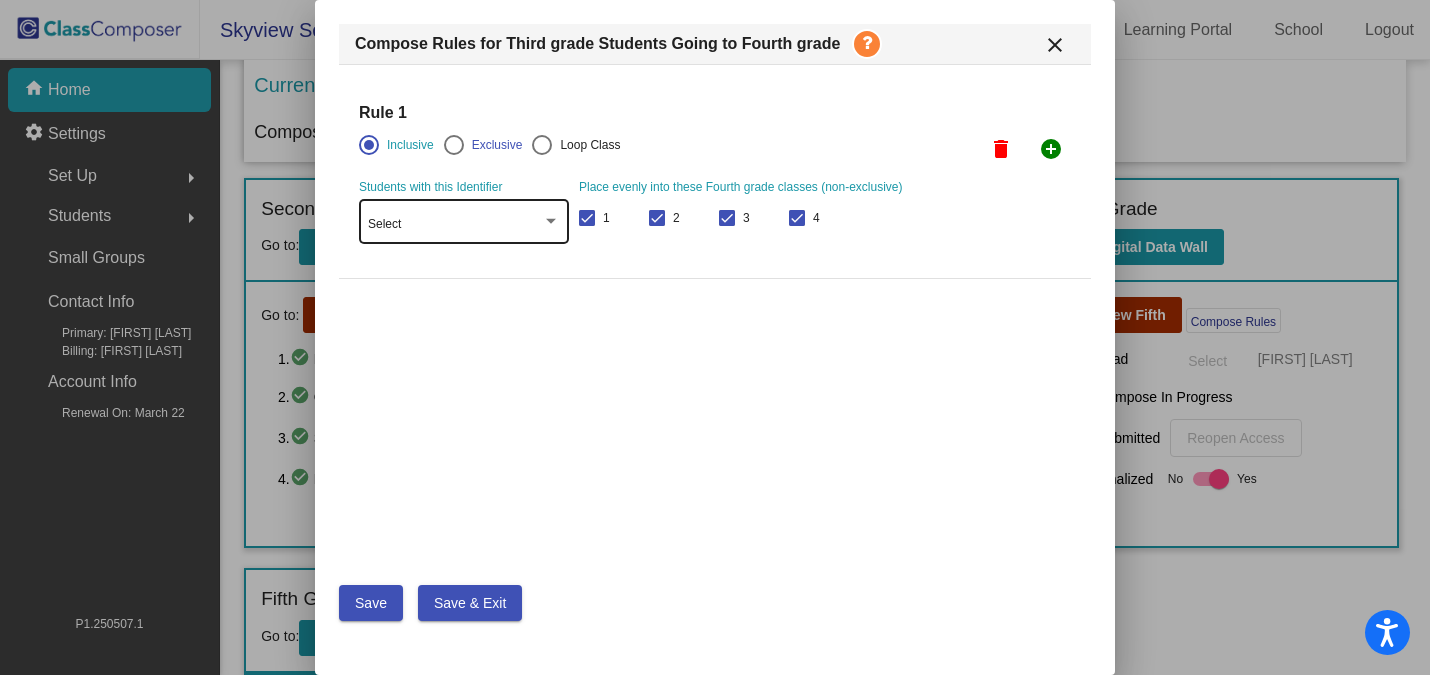 click on "Select" 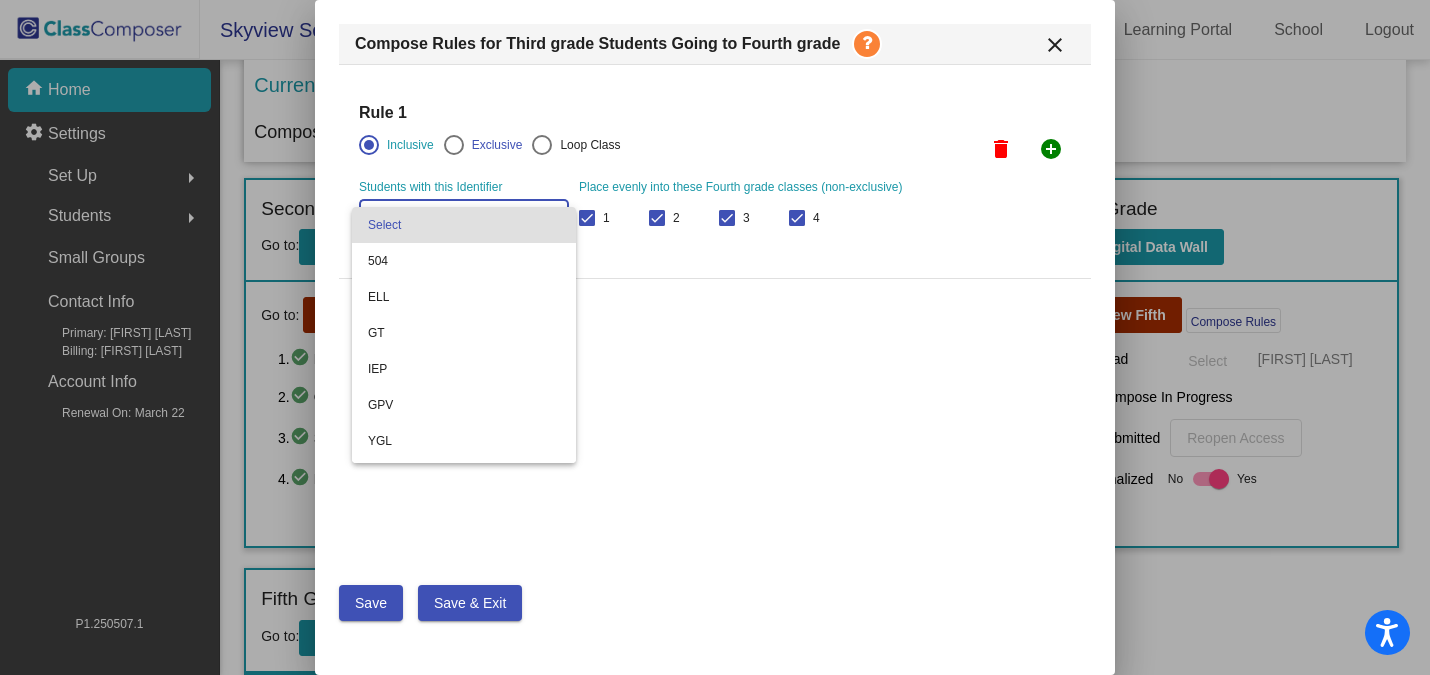 click at bounding box center [715, 337] 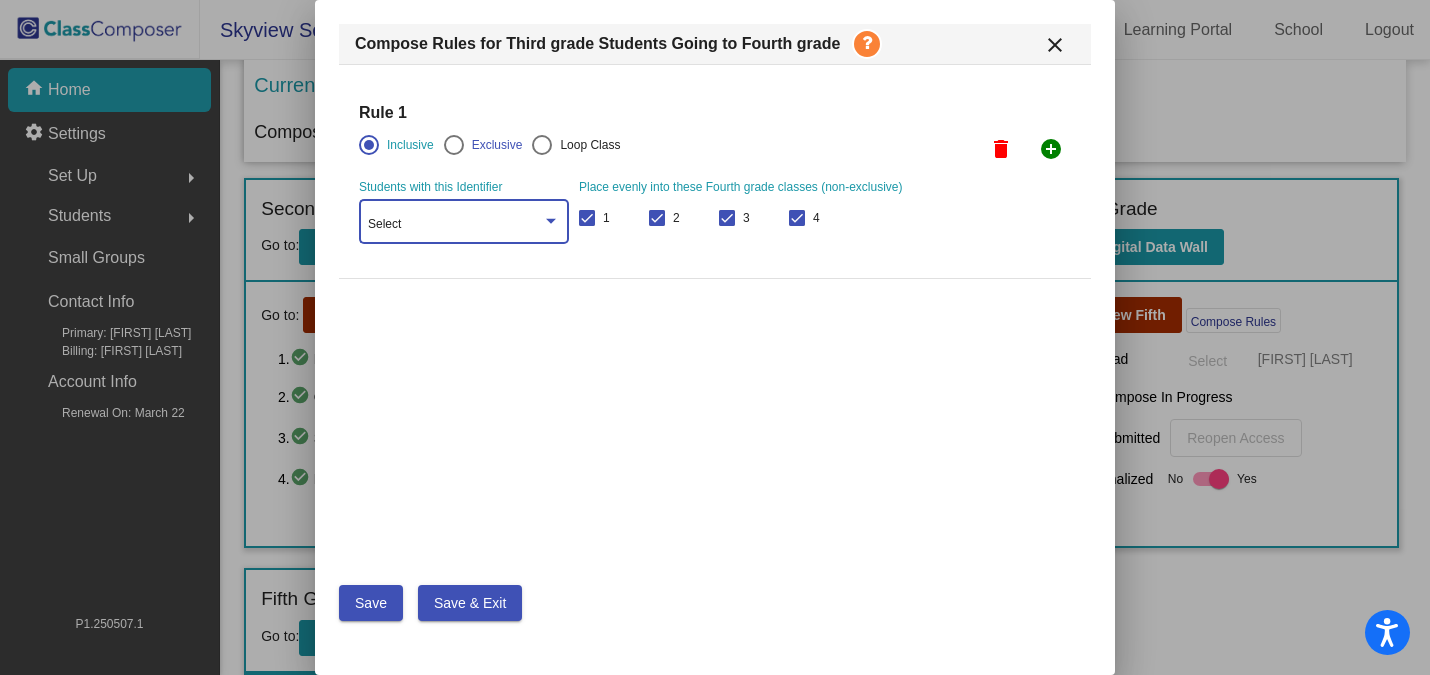 click on "Select" at bounding box center [455, 225] 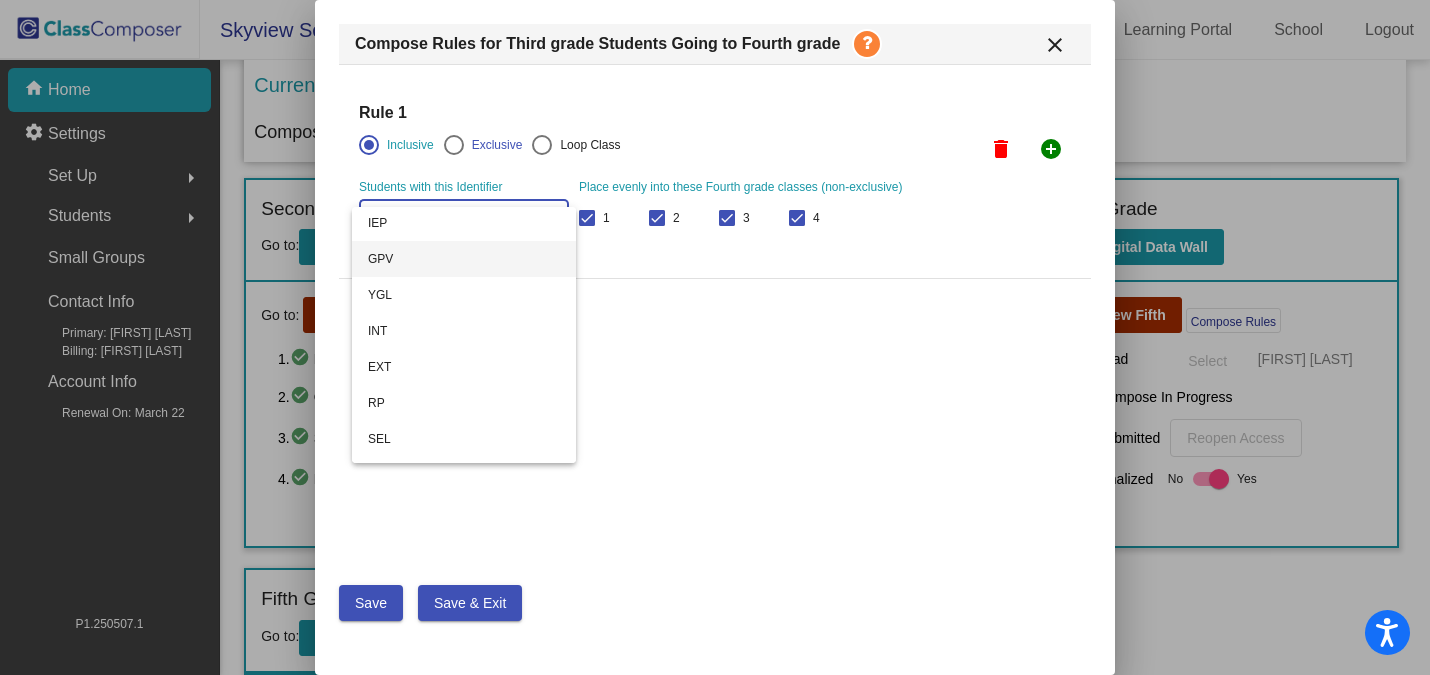 scroll, scrollTop: 248, scrollLeft: 0, axis: vertical 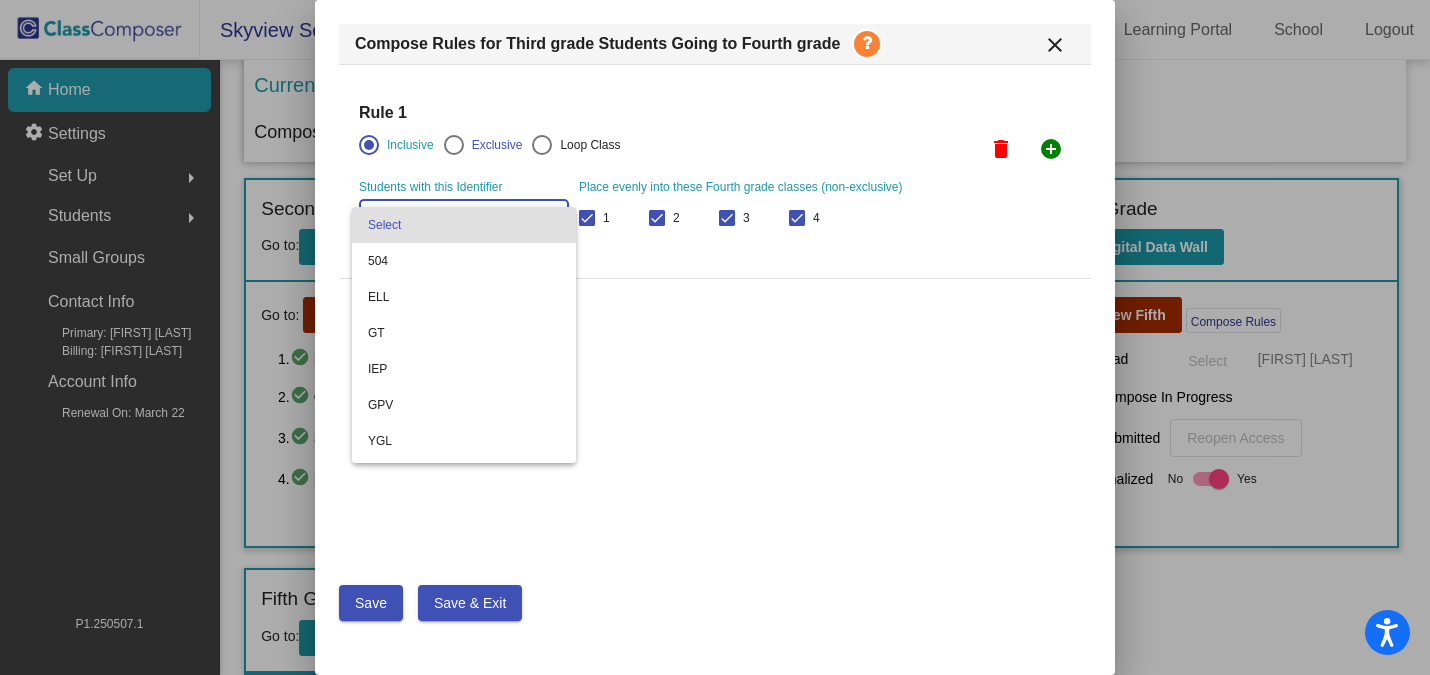 click at bounding box center [715, 337] 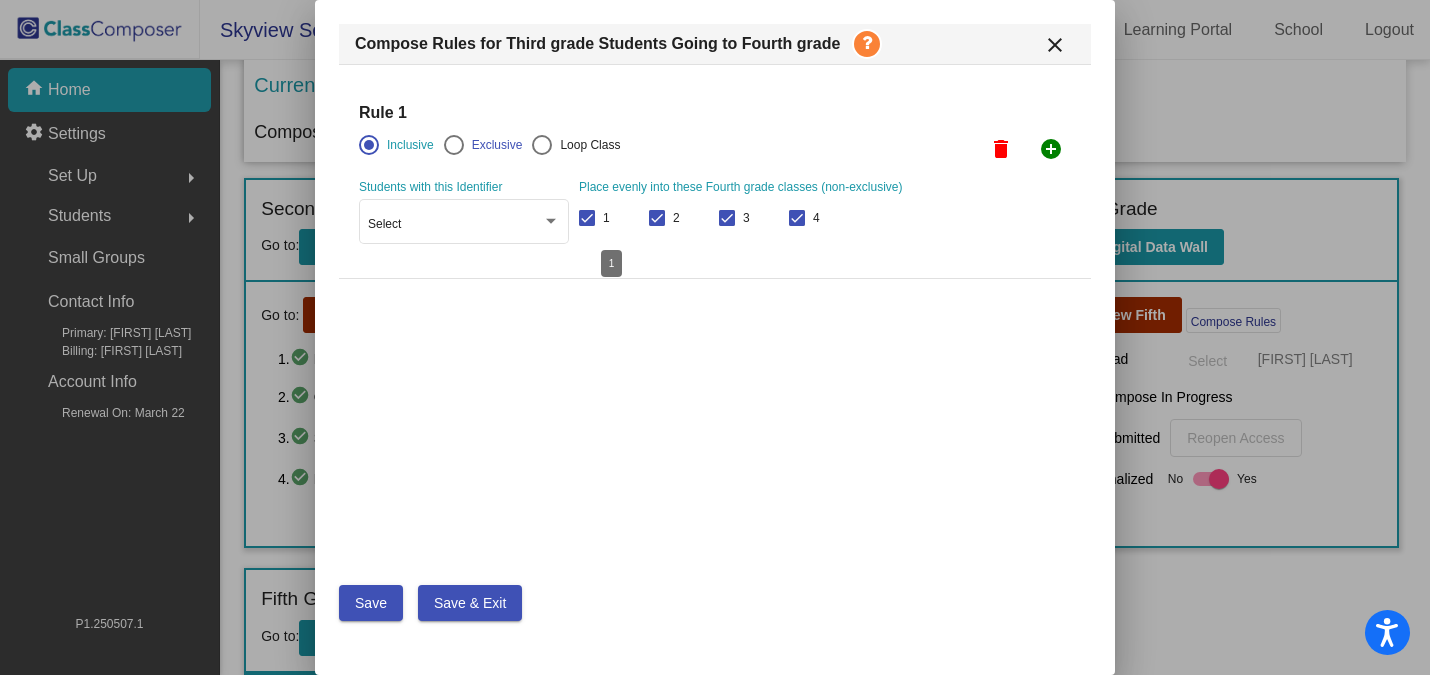 click at bounding box center (587, 218) 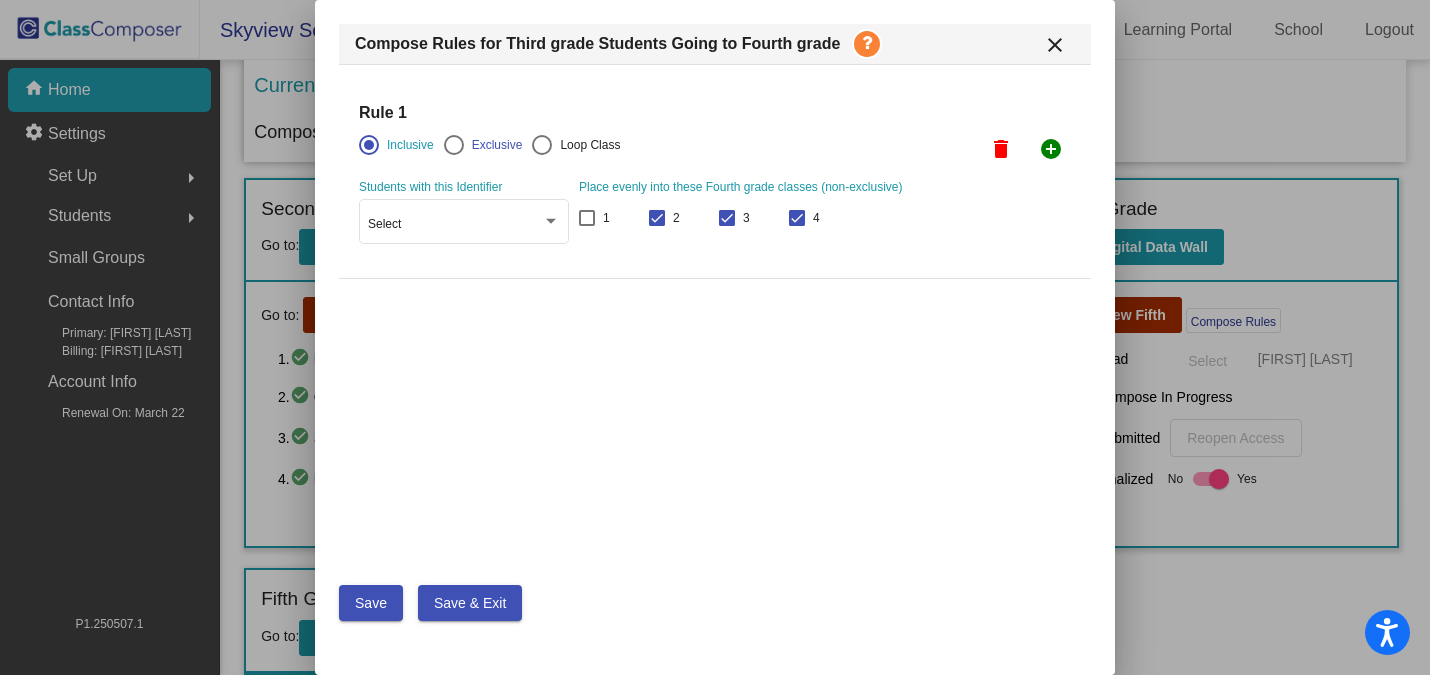 click on "1" at bounding box center (611, 221) 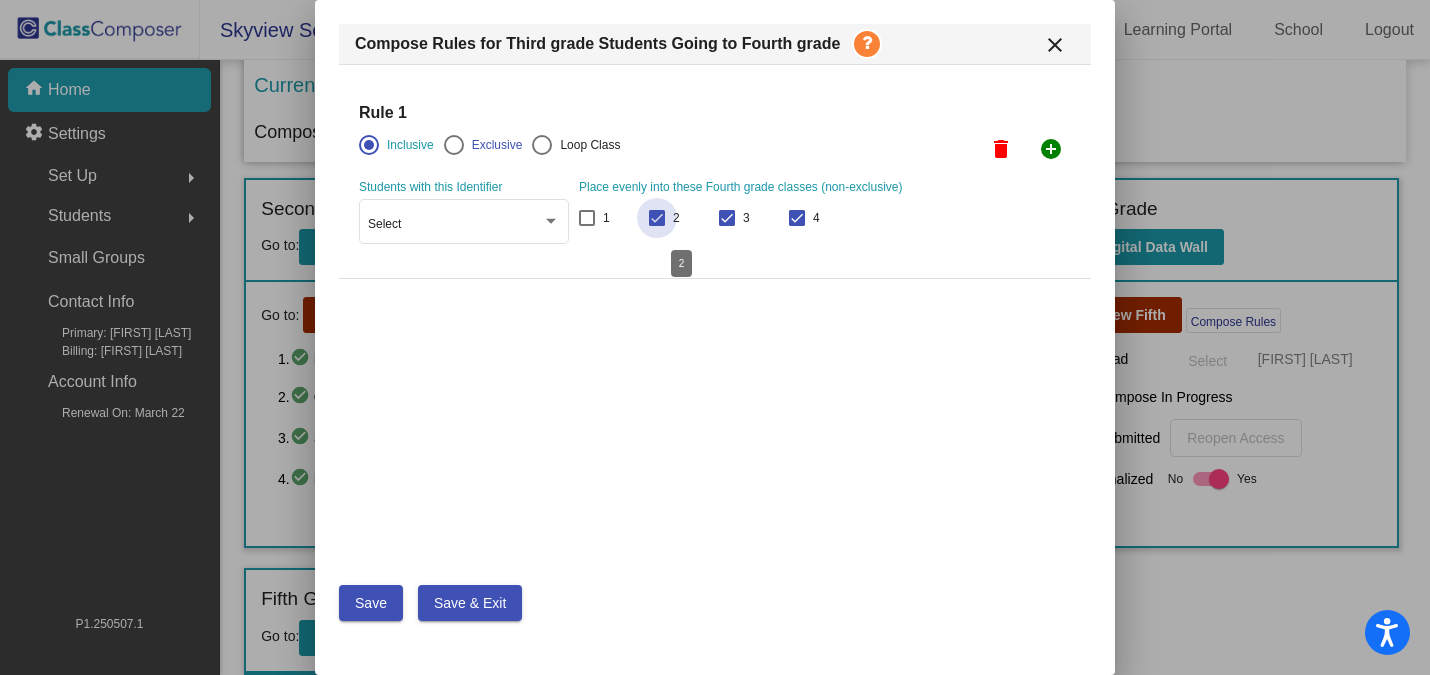 click at bounding box center (657, 218) 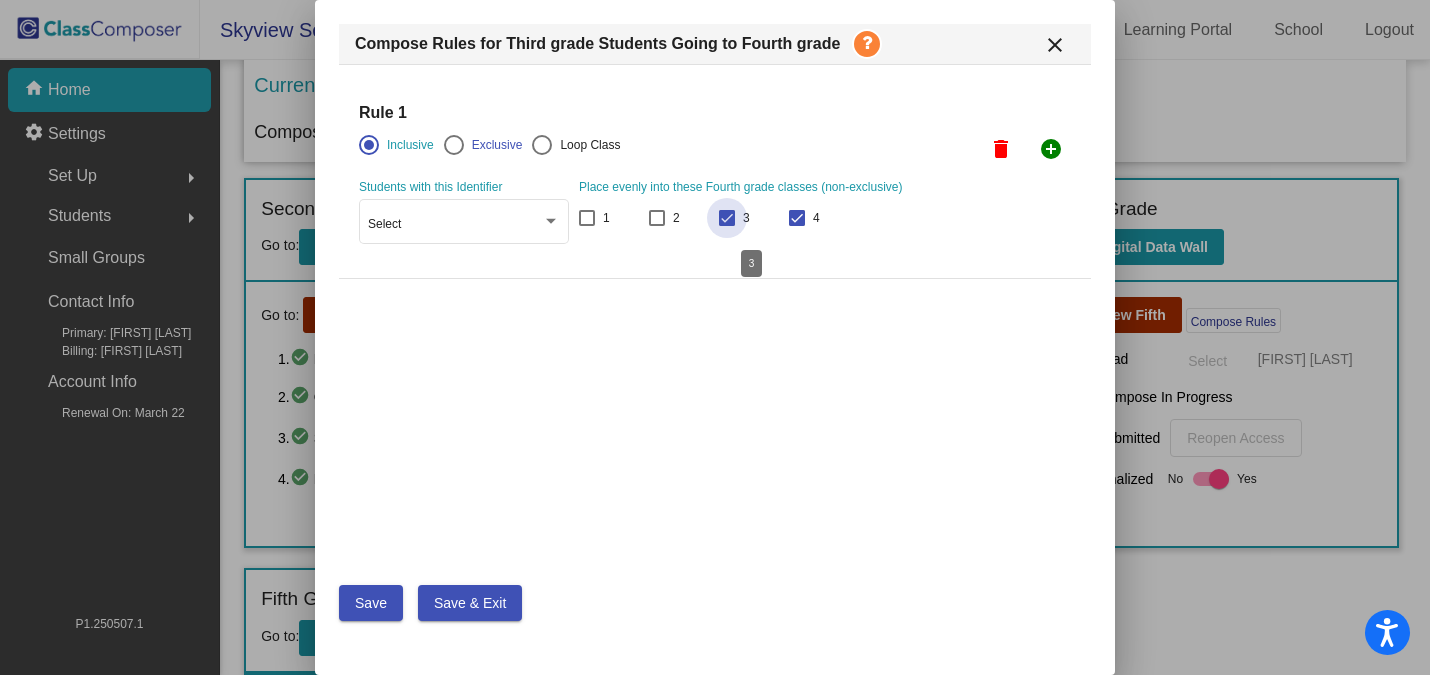 click on "3" at bounding box center [734, 218] 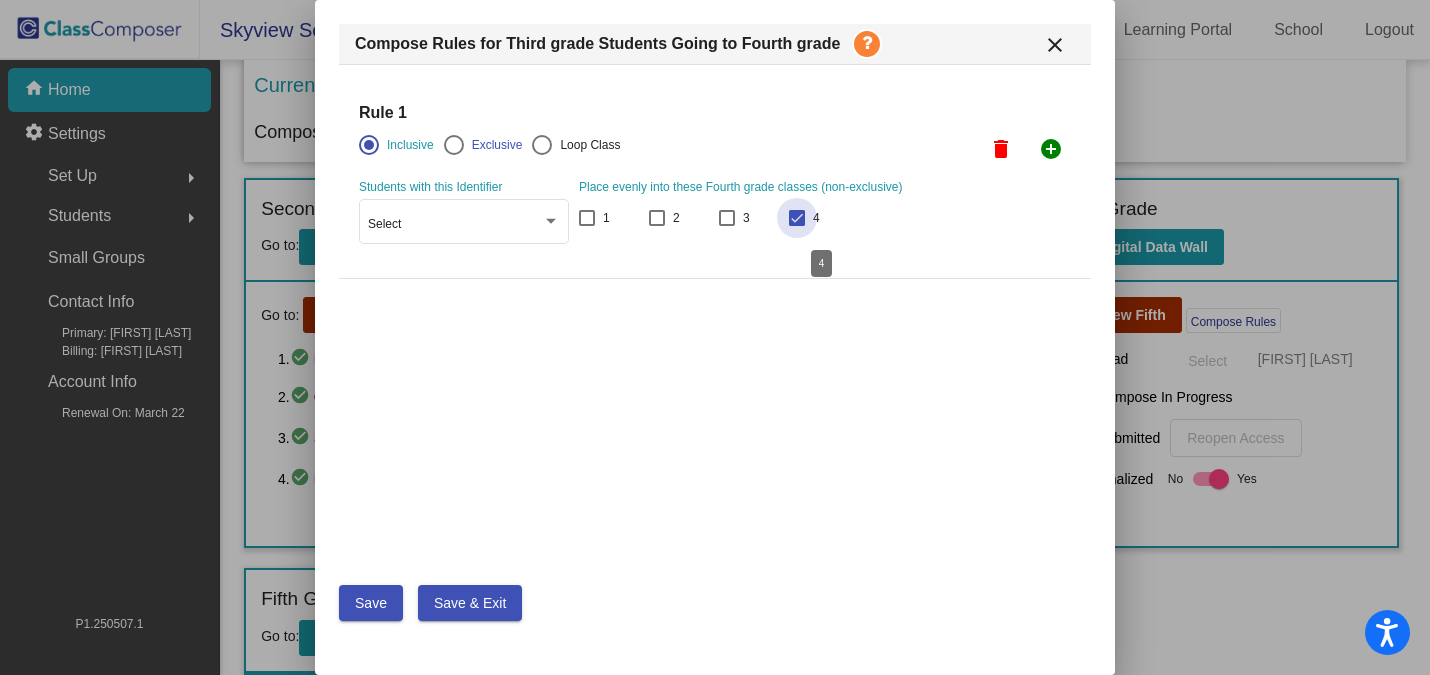 click on "4" at bounding box center (804, 218) 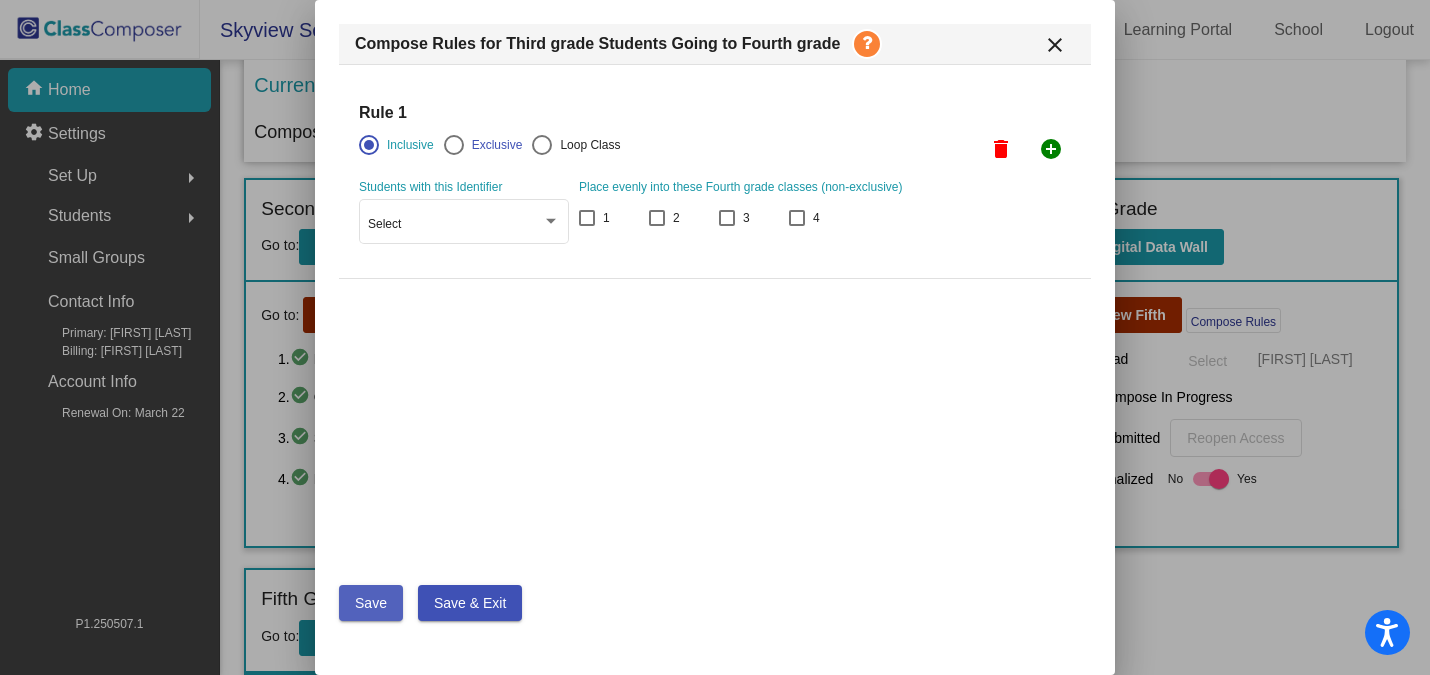 click on "Save" at bounding box center [371, 603] 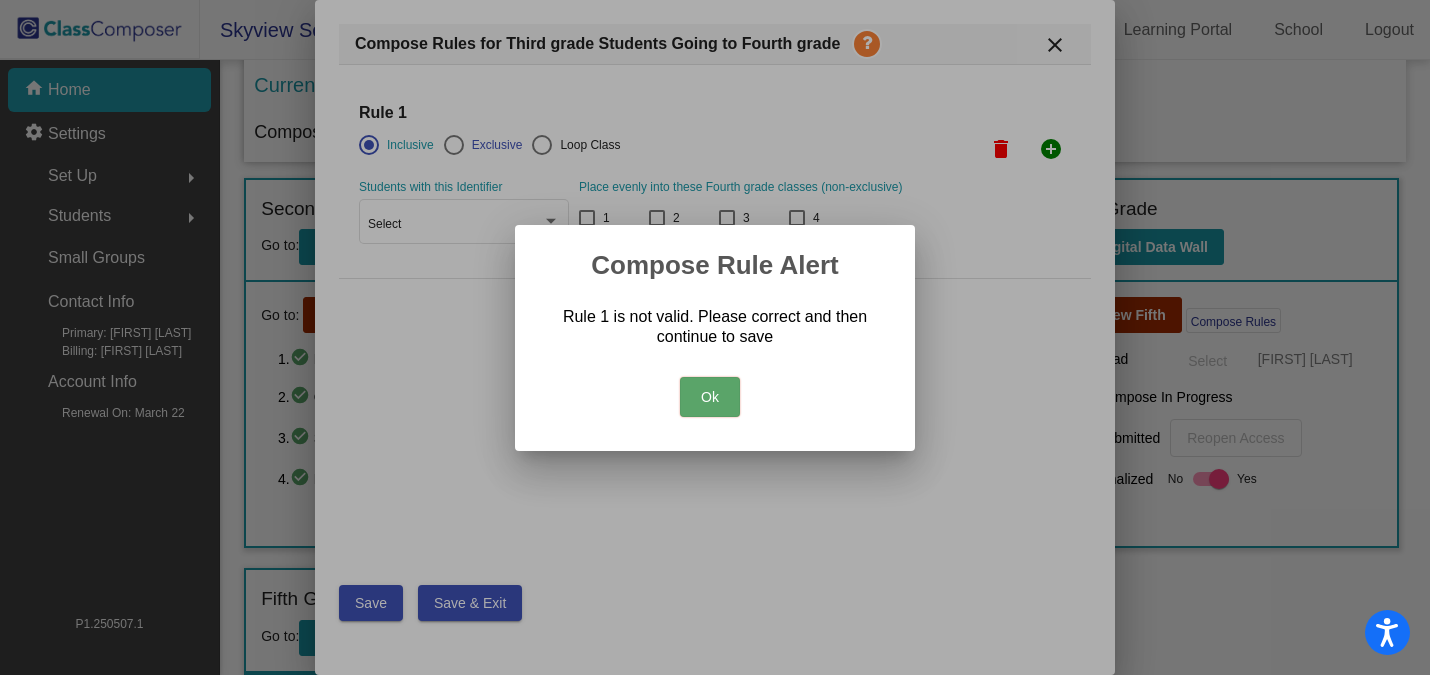 click on "Ok" at bounding box center [710, 397] 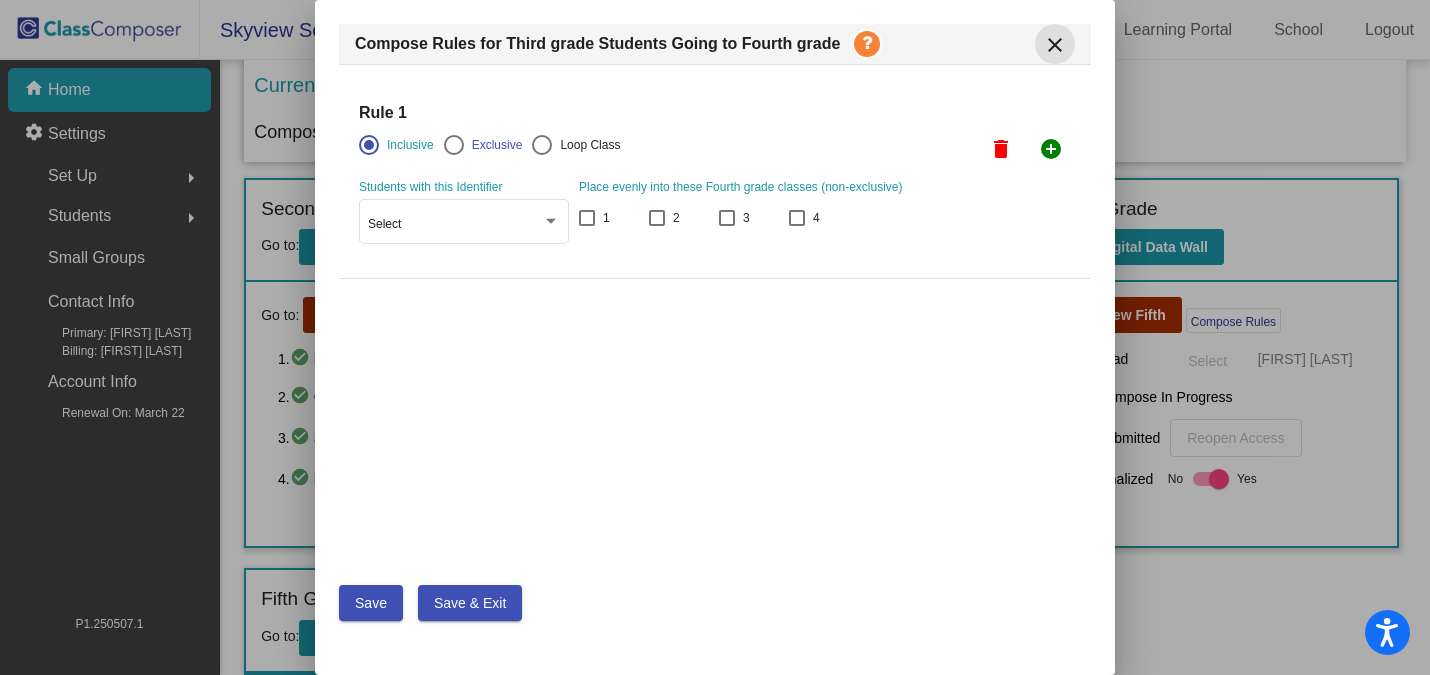 click on "close" at bounding box center [1055, 45] 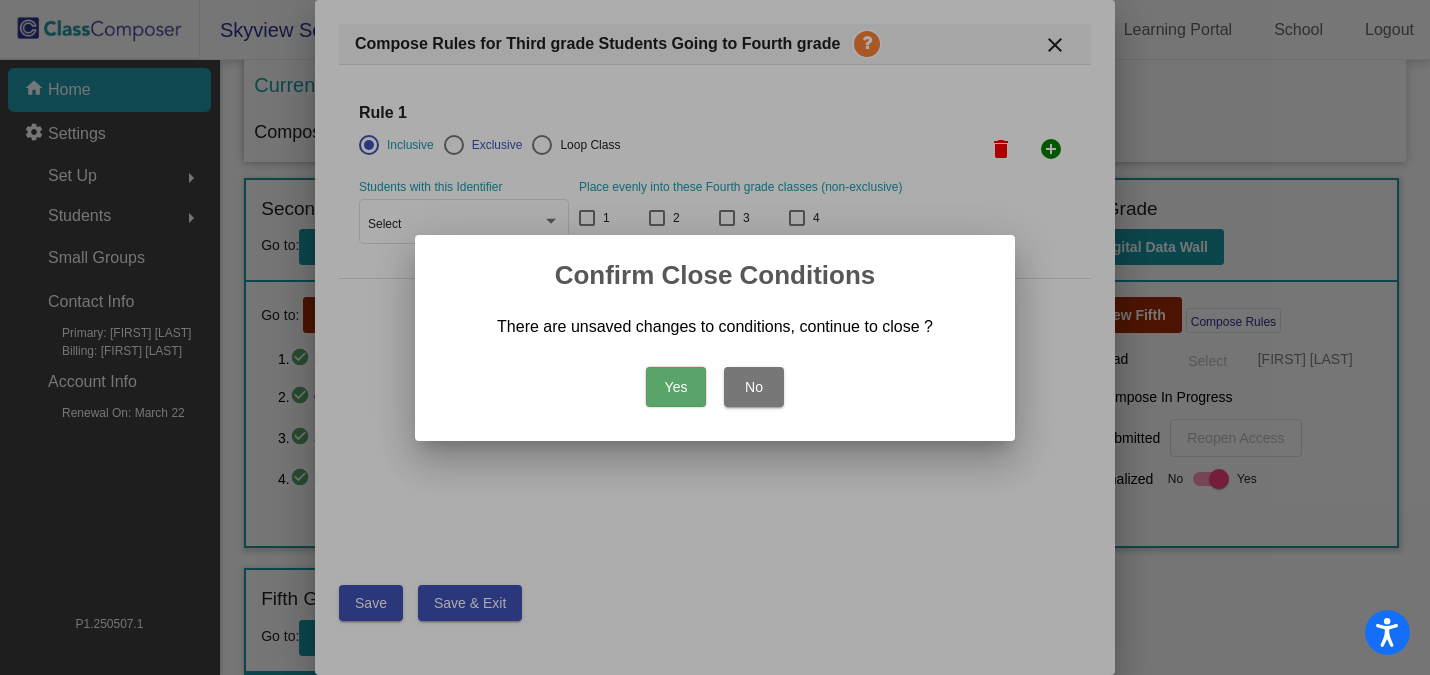 click on "Yes" at bounding box center (676, 387) 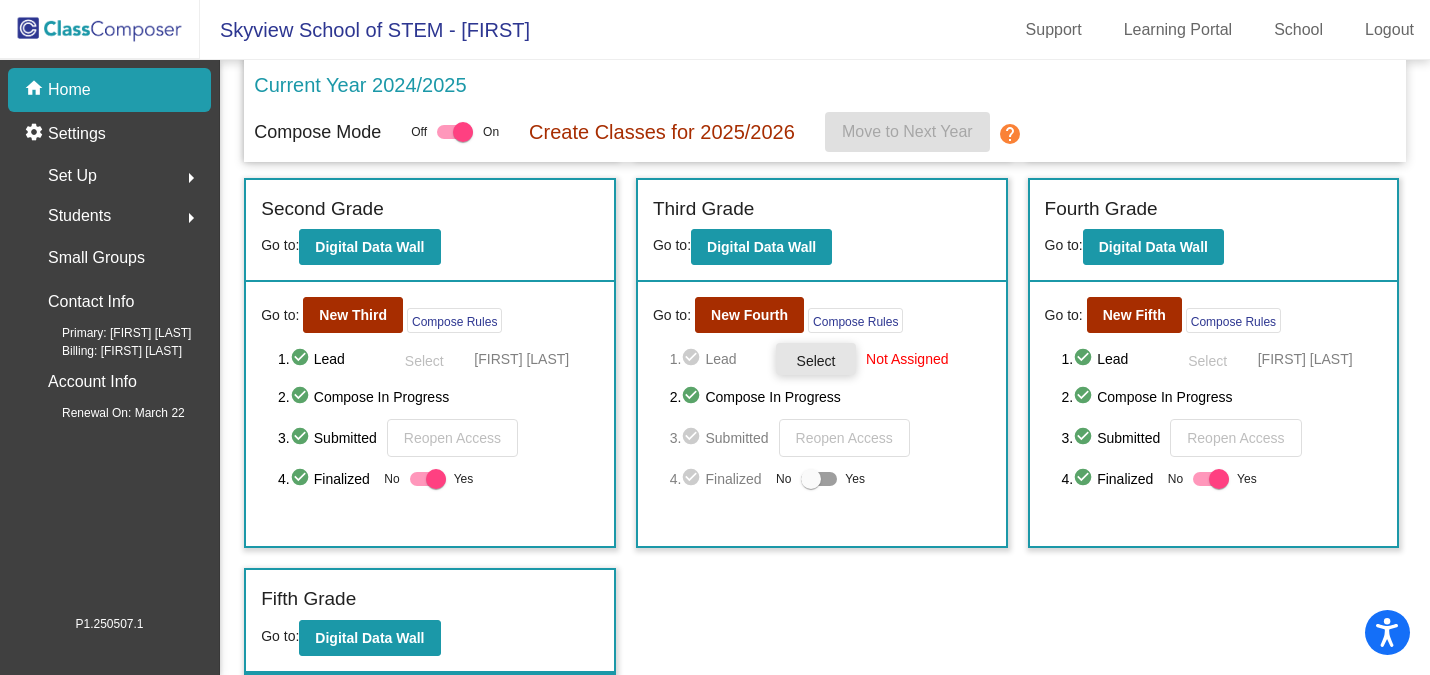 click on "Select" at bounding box center (816, 361) 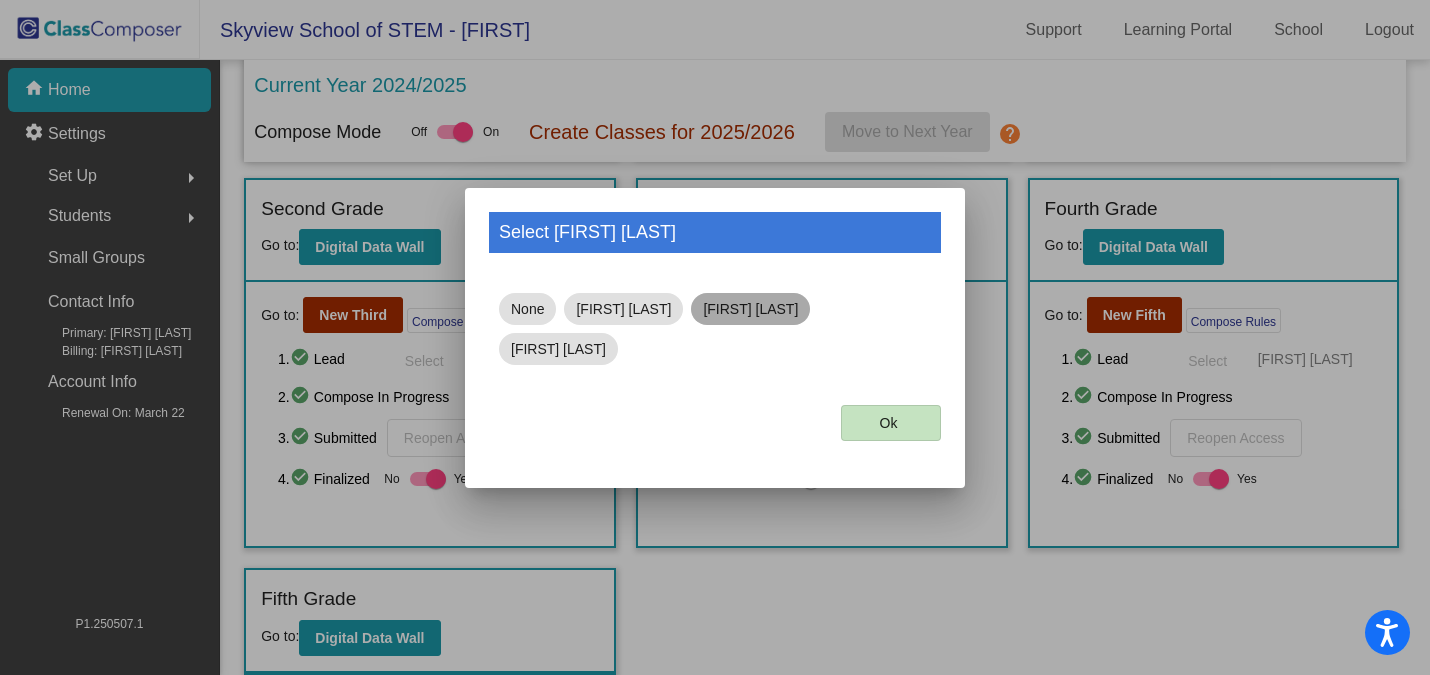 click on "[FIRST] [LAST]" at bounding box center (750, 309) 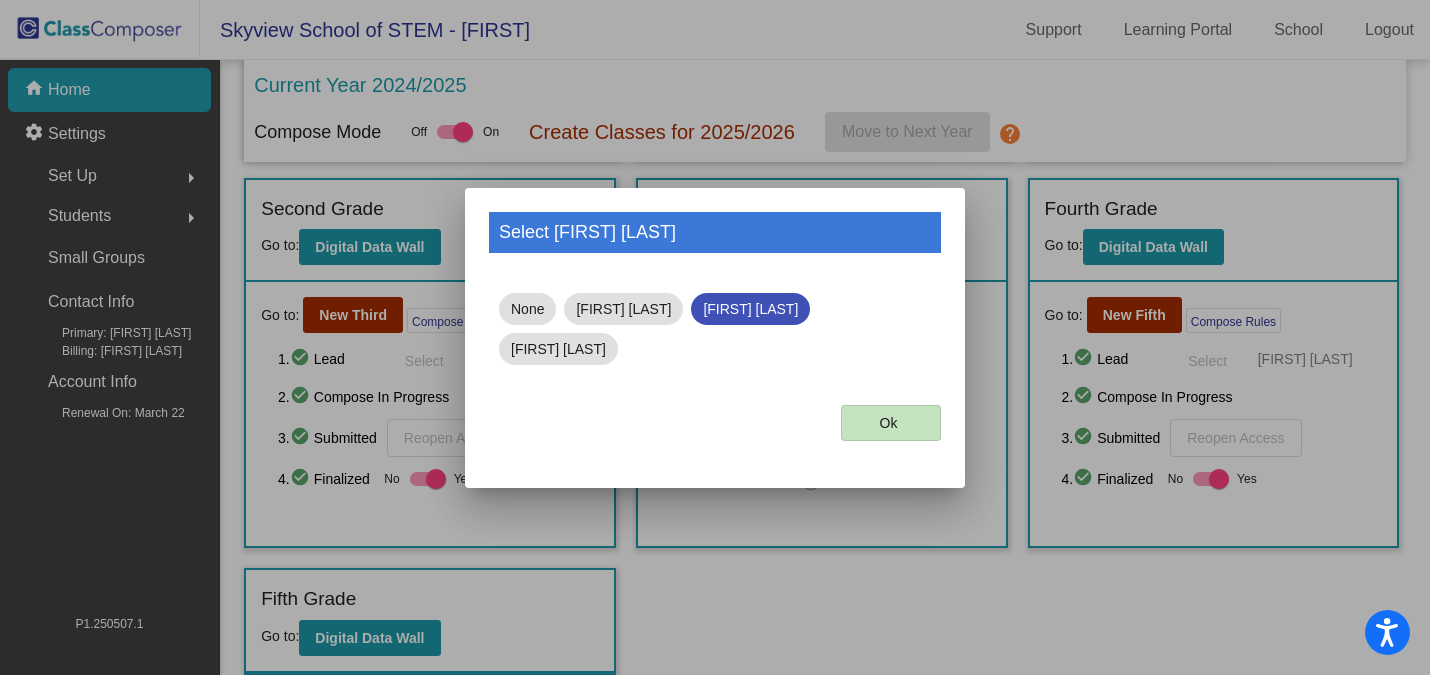click on "Ok" at bounding box center [715, 423] 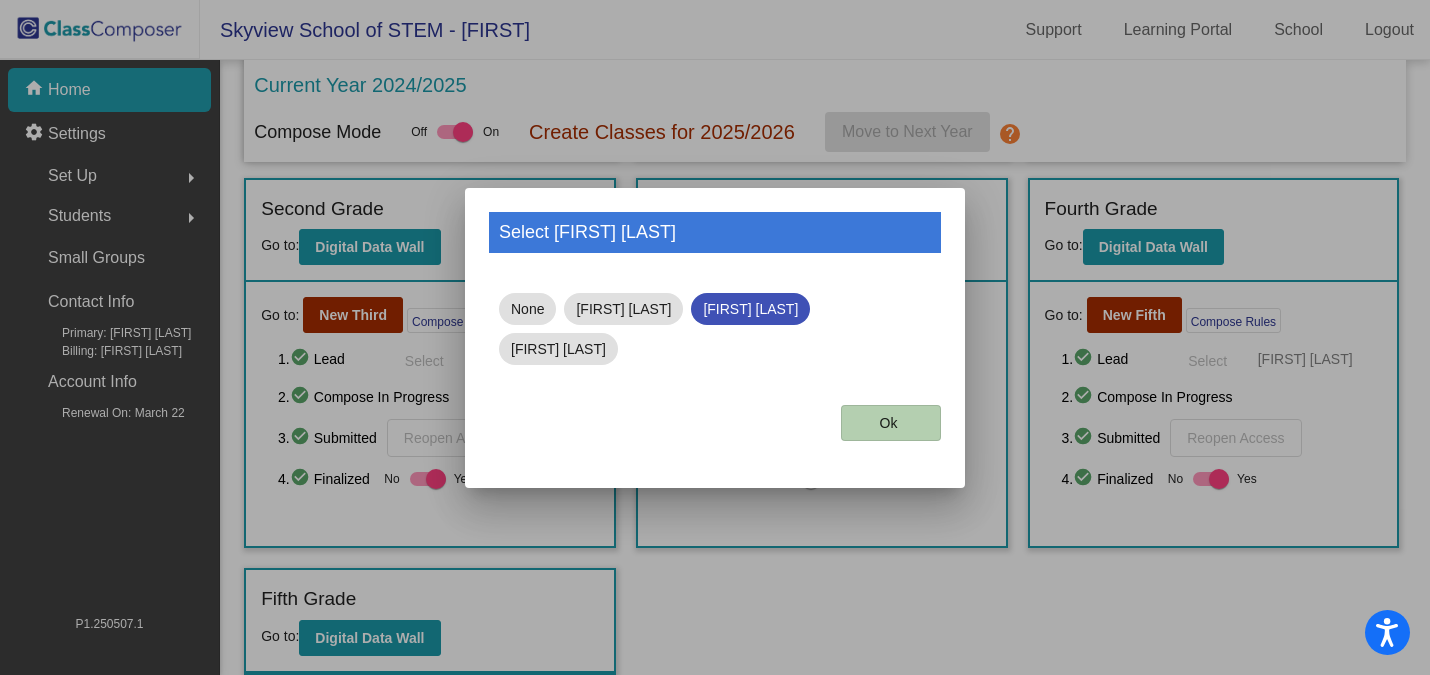 click on "Ok" at bounding box center [889, 423] 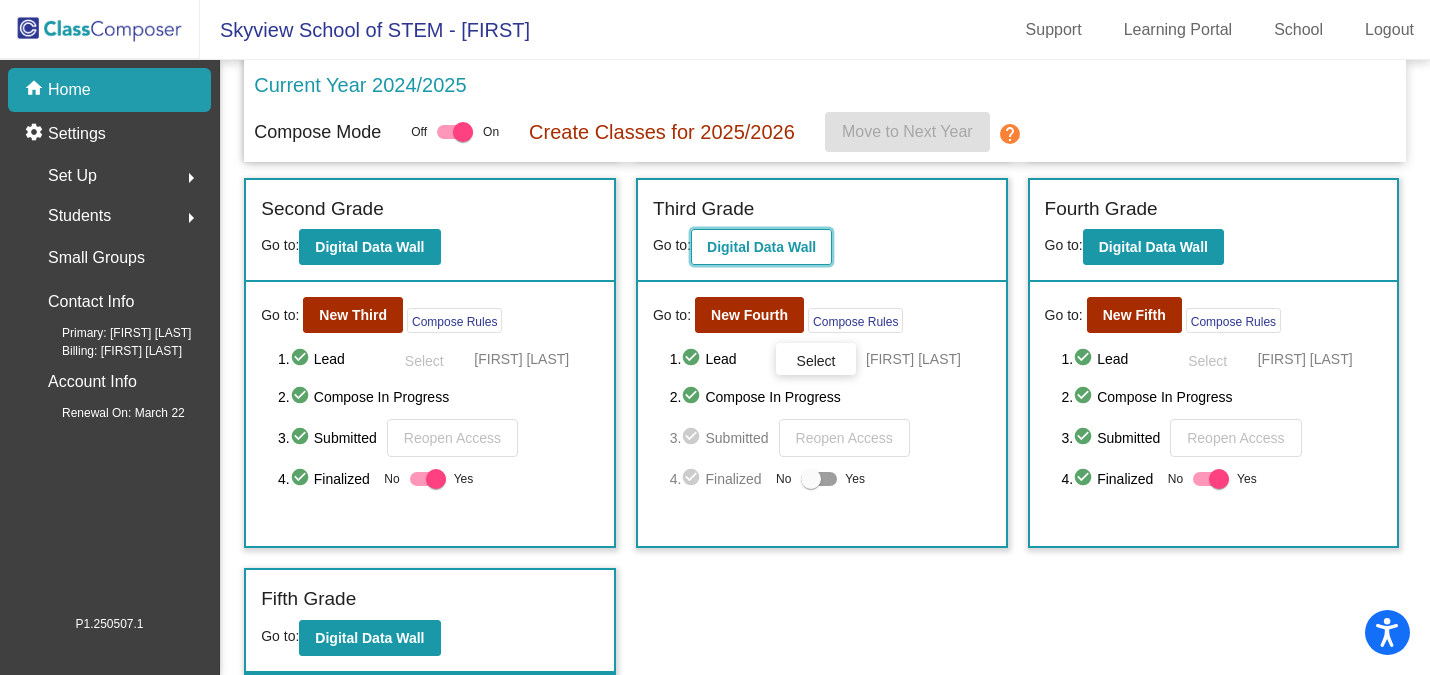 click on "Digital Data Wall" 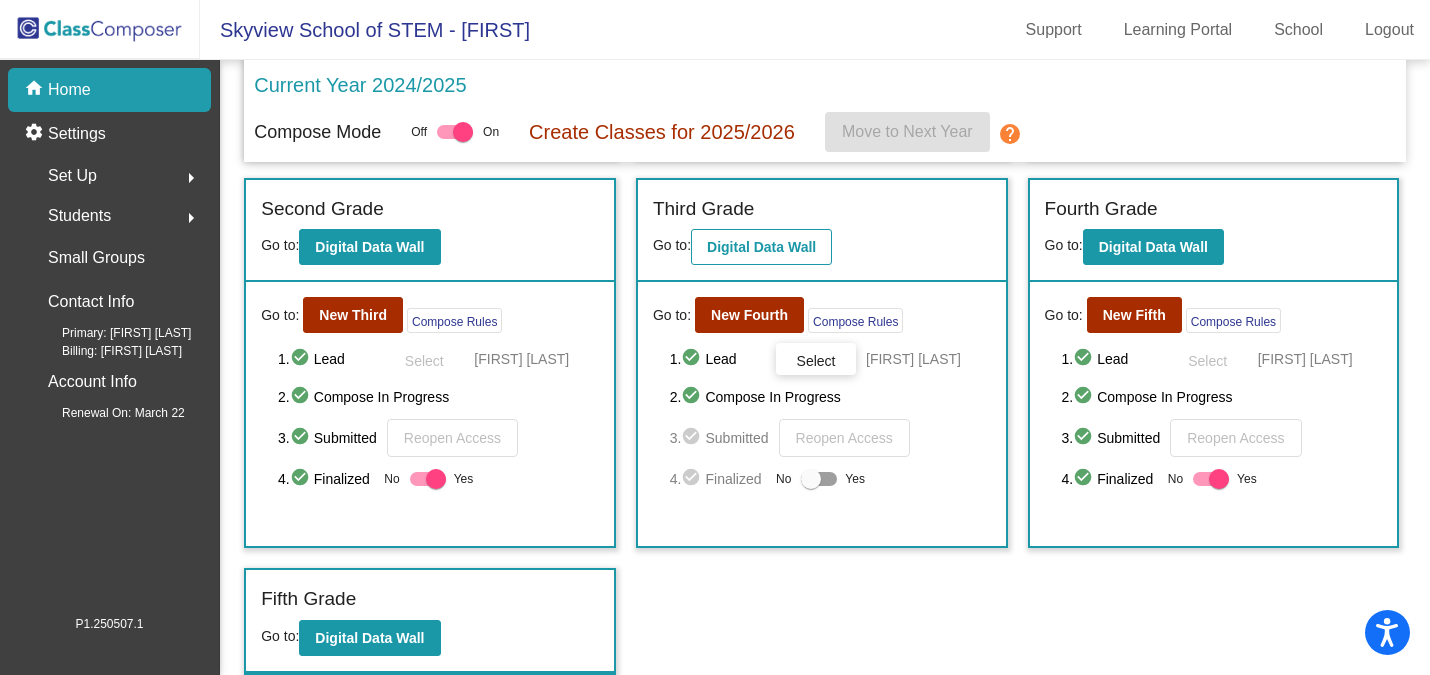 scroll, scrollTop: 0, scrollLeft: 0, axis: both 